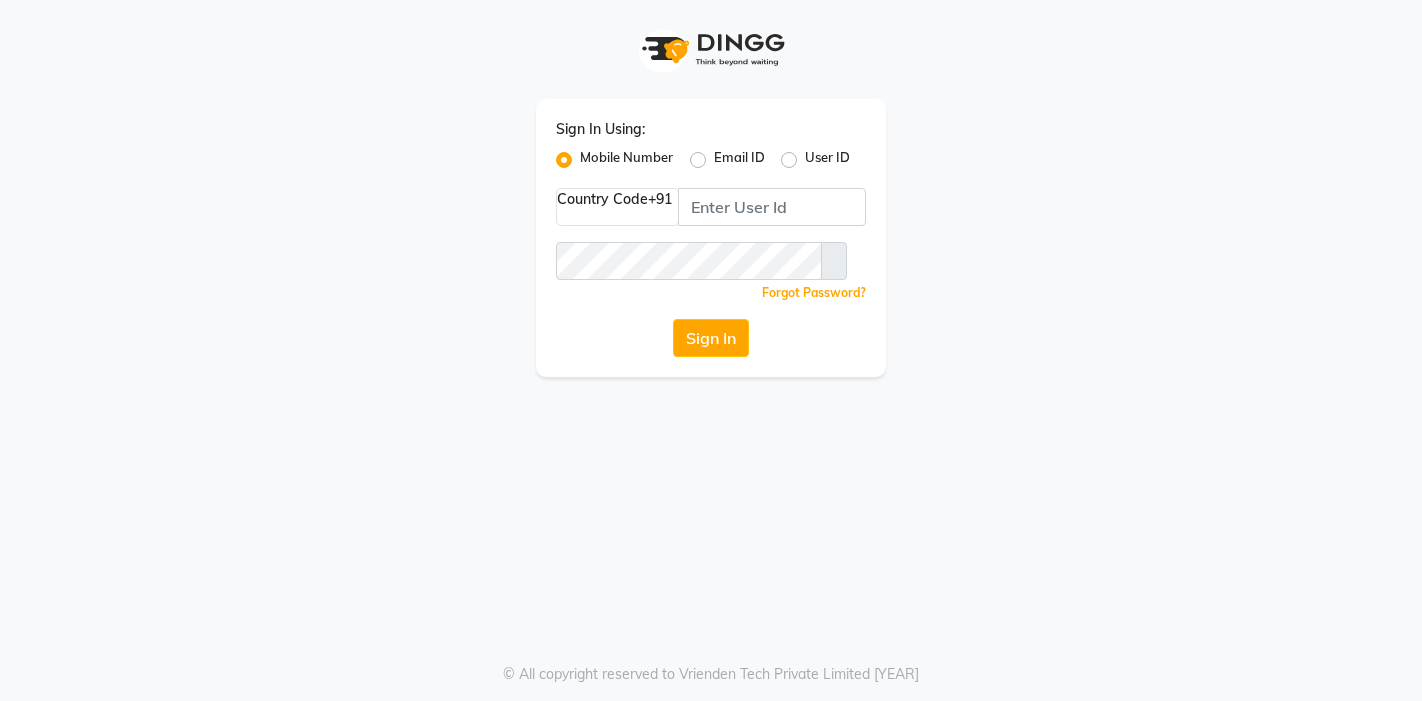 scroll, scrollTop: 0, scrollLeft: 0, axis: both 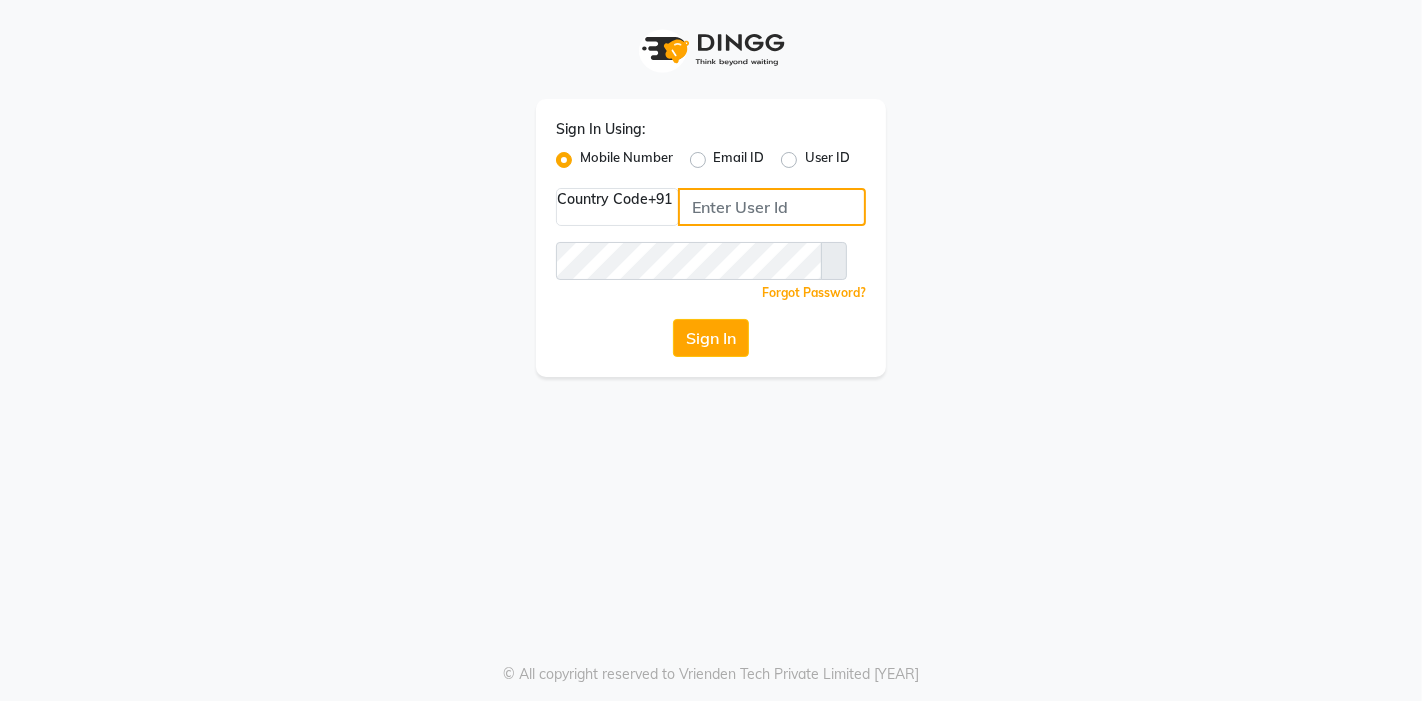 click at bounding box center [772, 207] 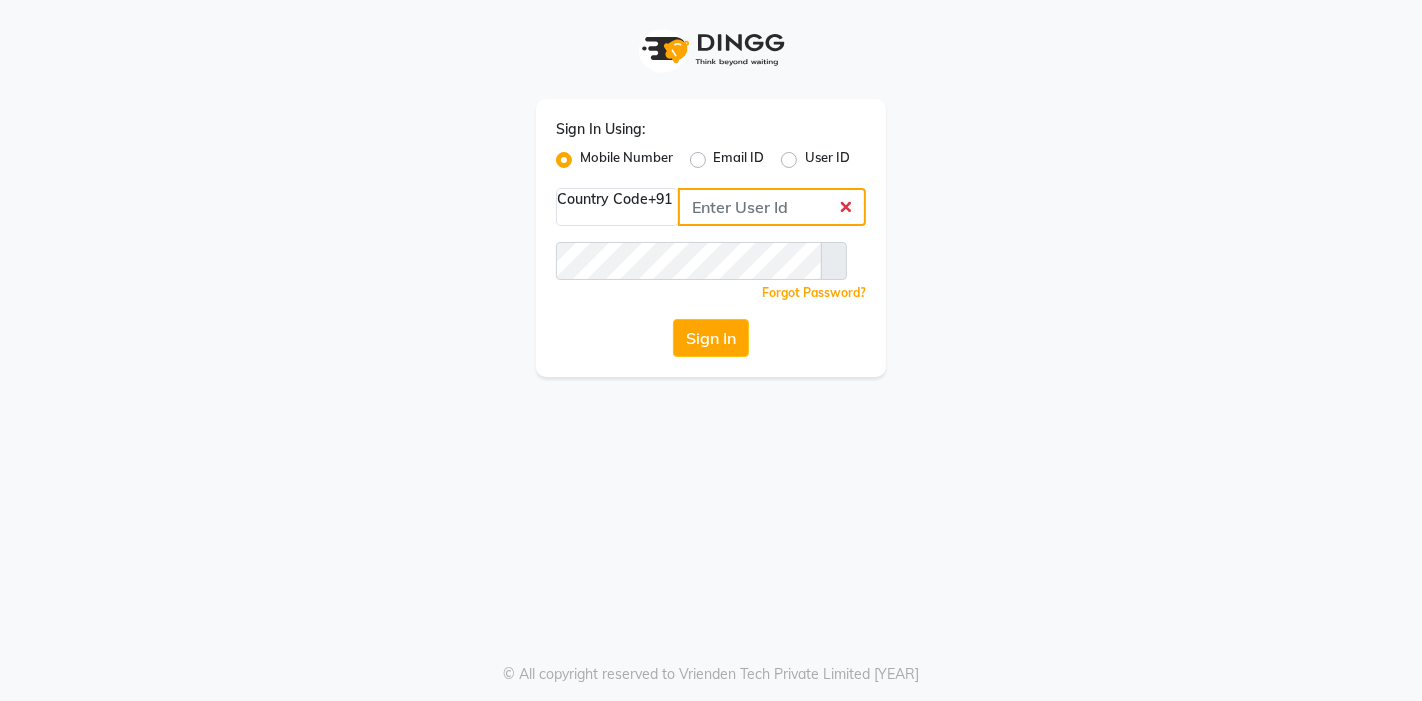 type on "[PHONE]" 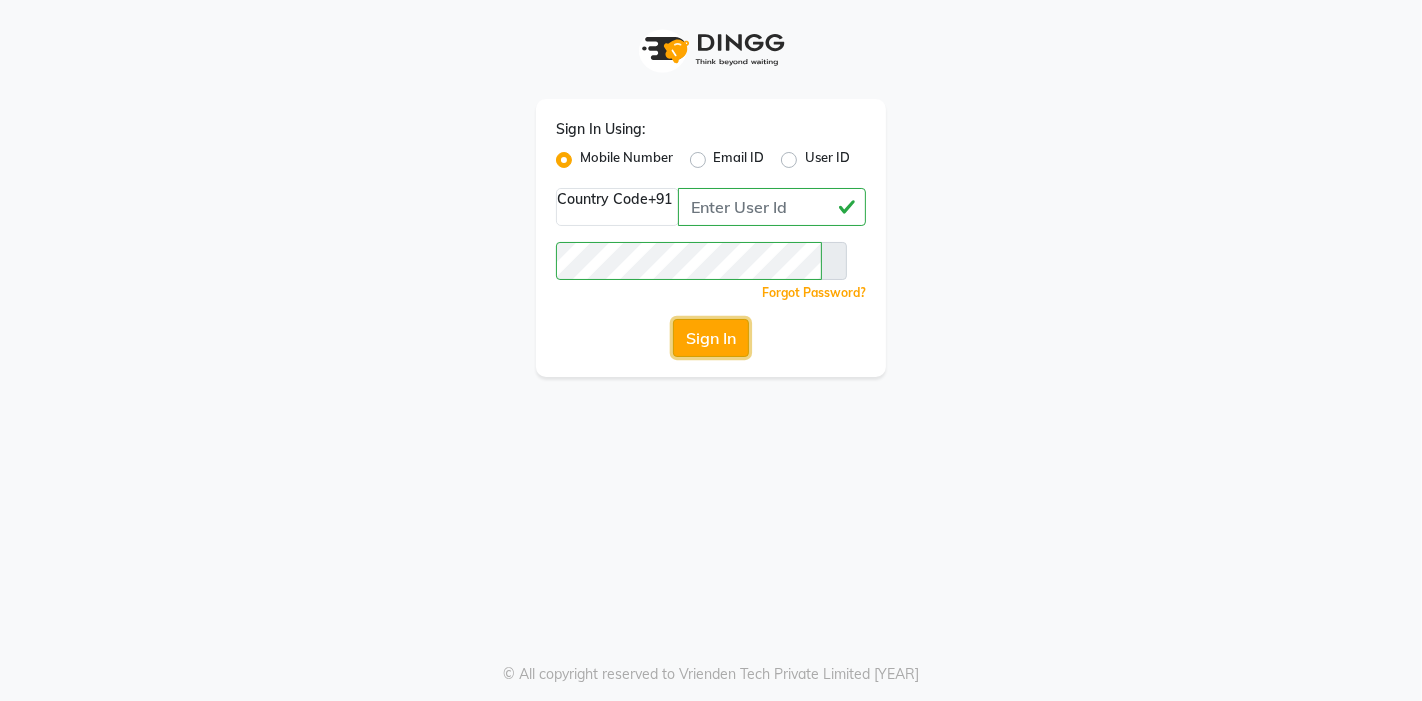 click on "Sign In" at bounding box center [711, 338] 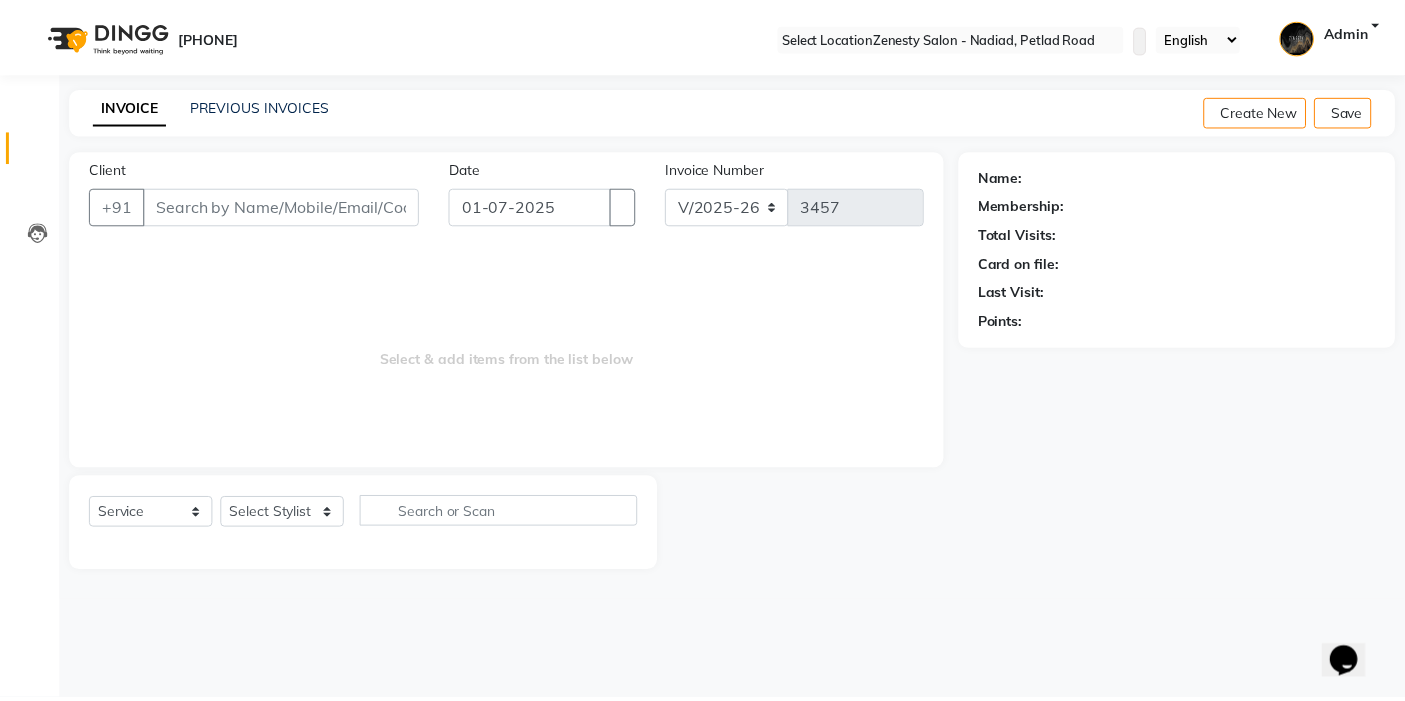 scroll, scrollTop: 0, scrollLeft: 0, axis: both 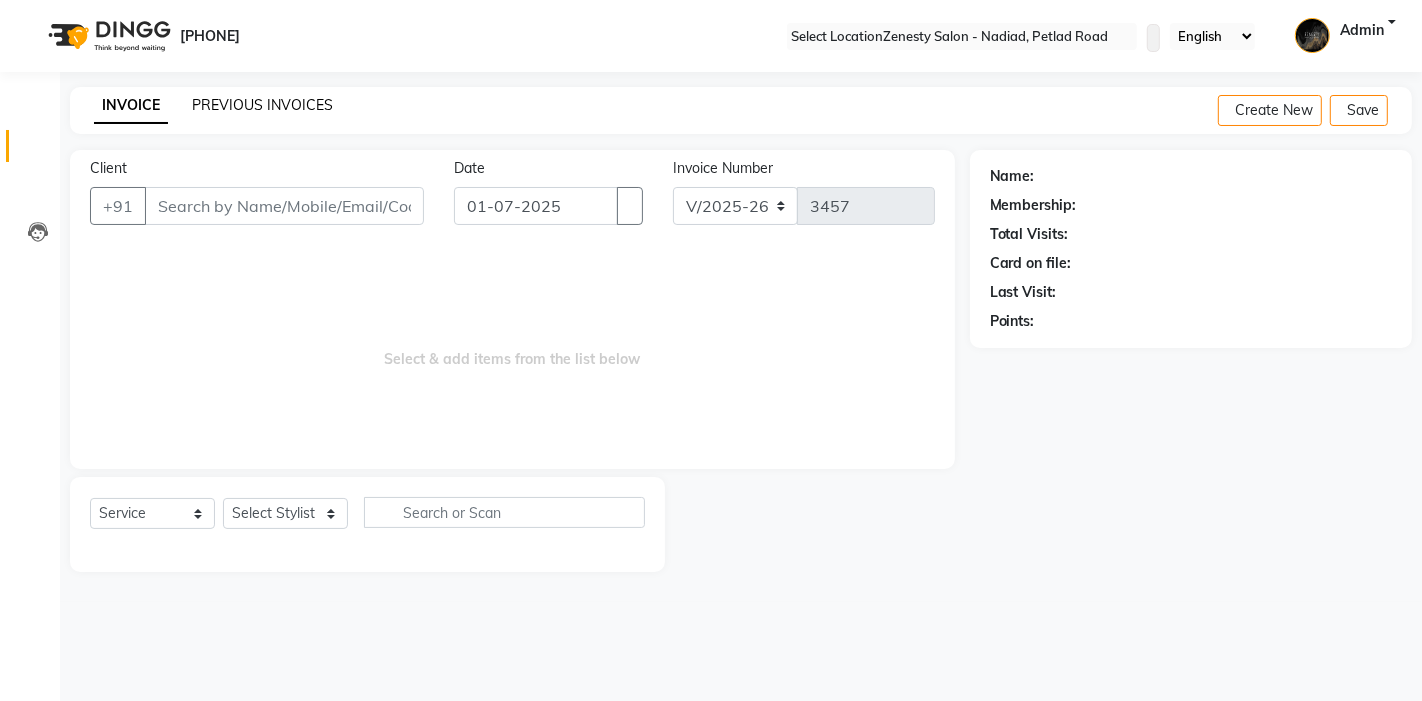 click on "PREVIOUS INVOICES" at bounding box center (262, 105) 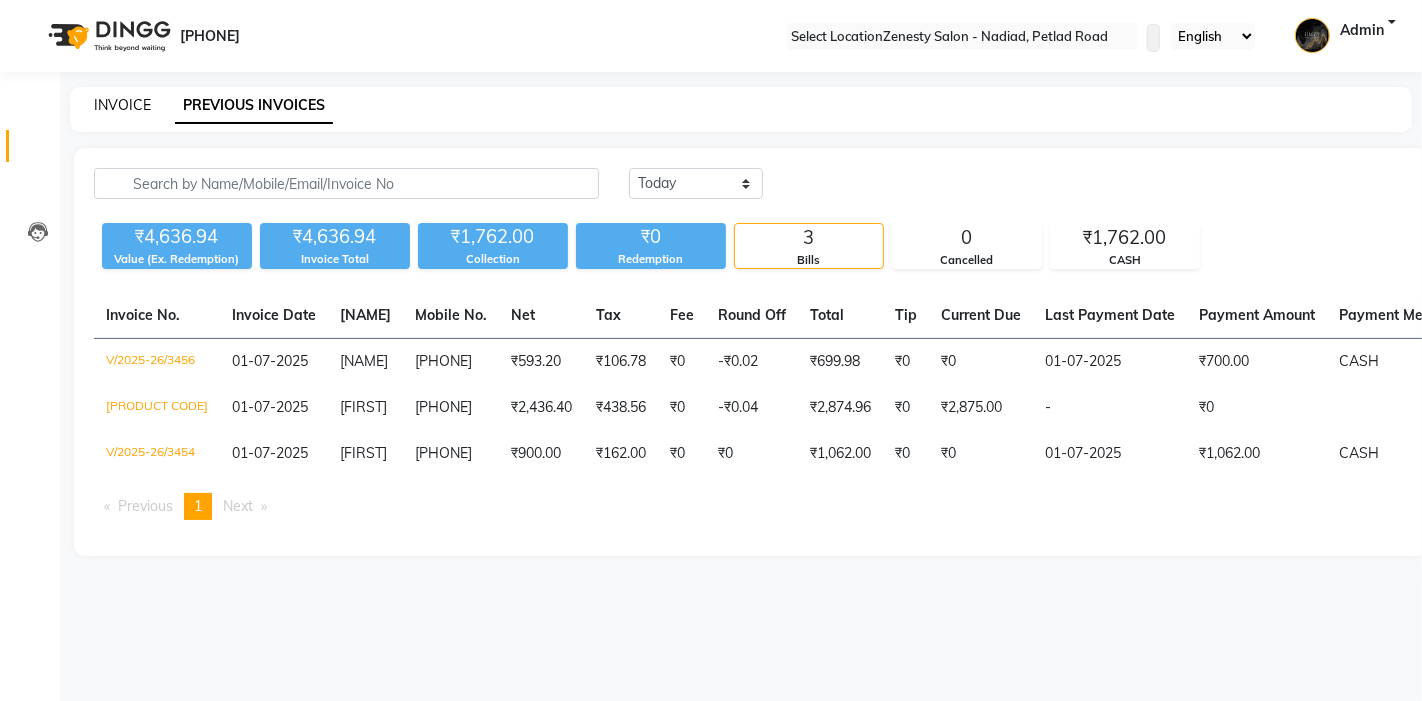 click on "INVOICE" at bounding box center (122, 105) 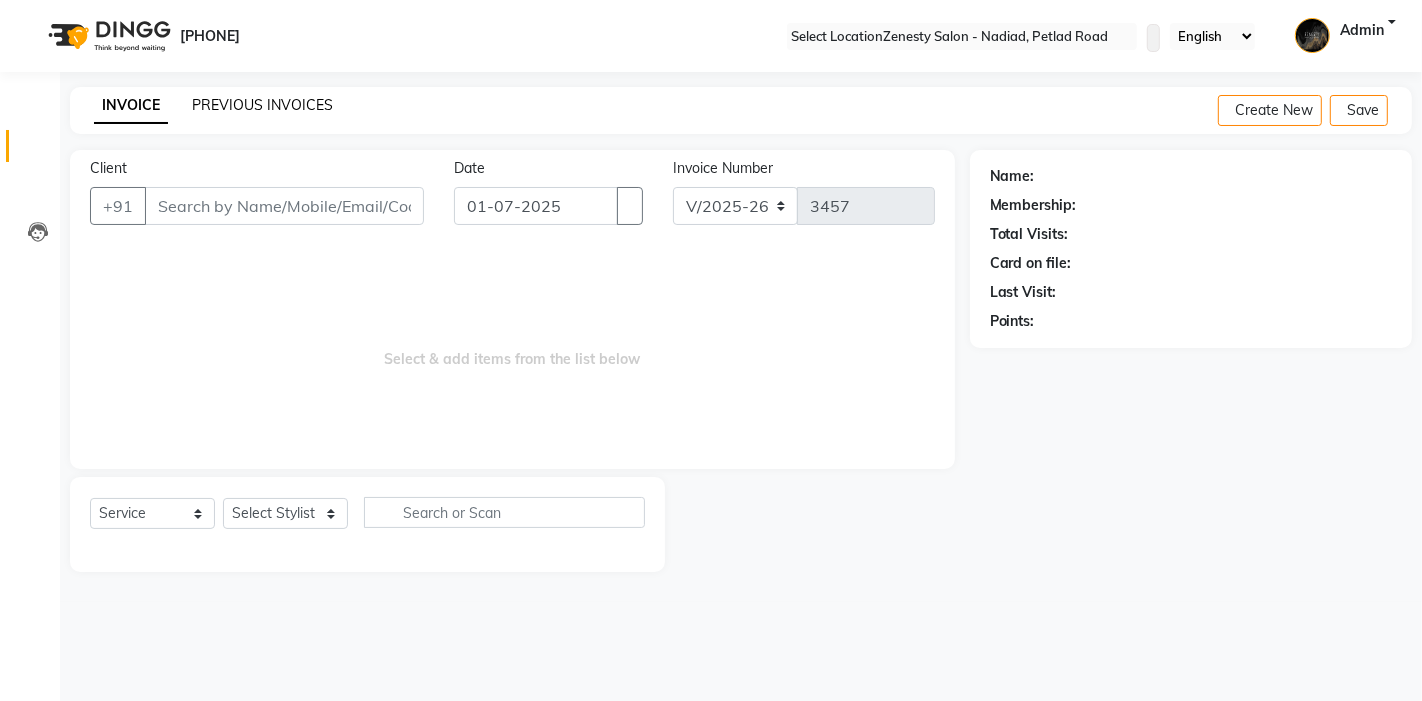 click on "PREVIOUS INVOICES" at bounding box center [262, 105] 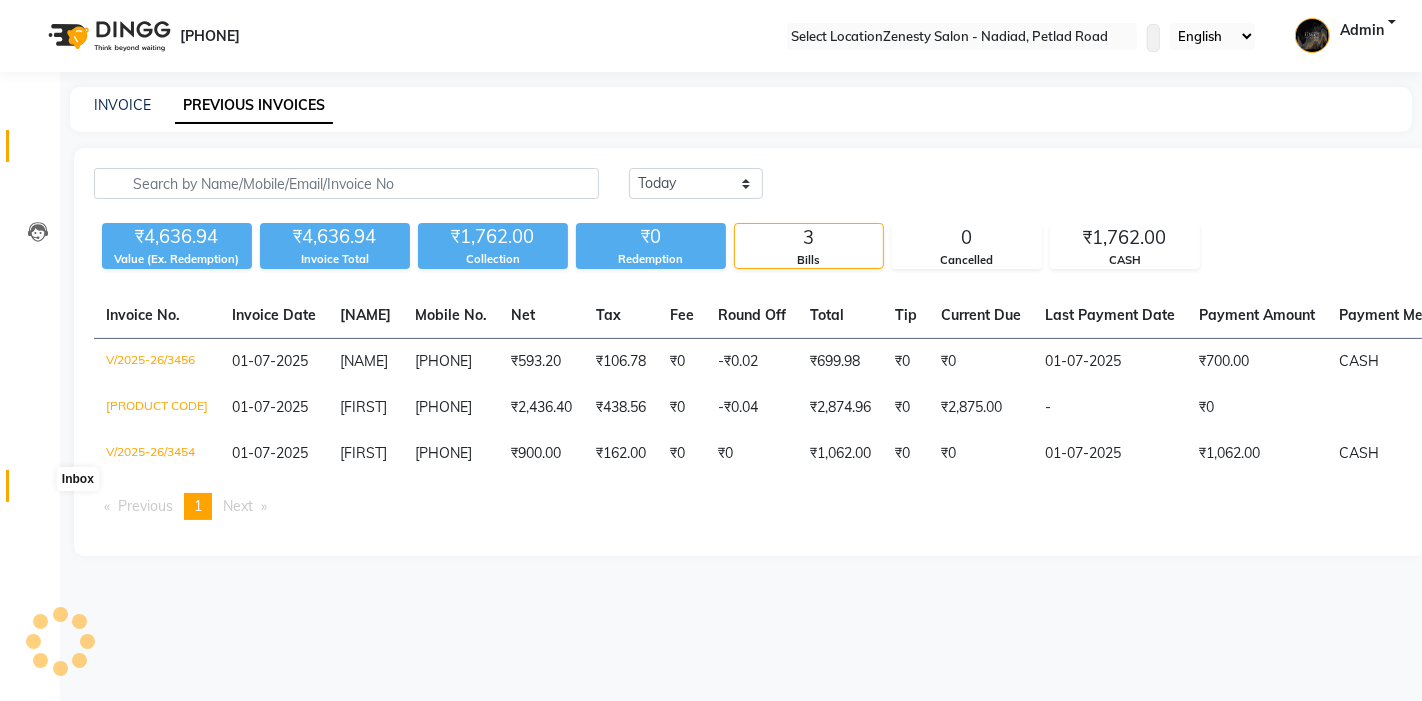 click at bounding box center (37, 491) 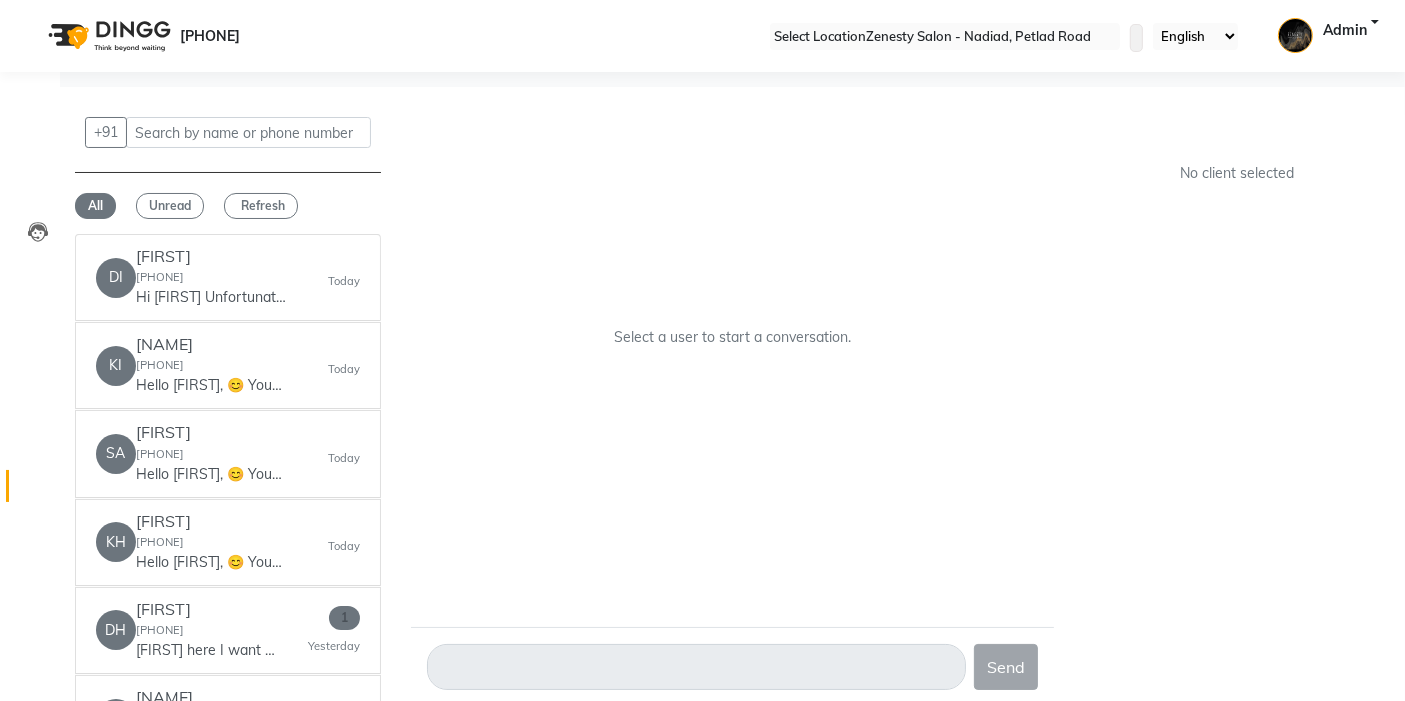 click on "Calendar Invoice Clients Leads Marketing Members Inventory Staff Reports Chat Settings Completed InProgress Upcoming Dropped Tentative Check-In Confirm Bookings Generate Report Segments Page Builder" at bounding box center (135, 371) 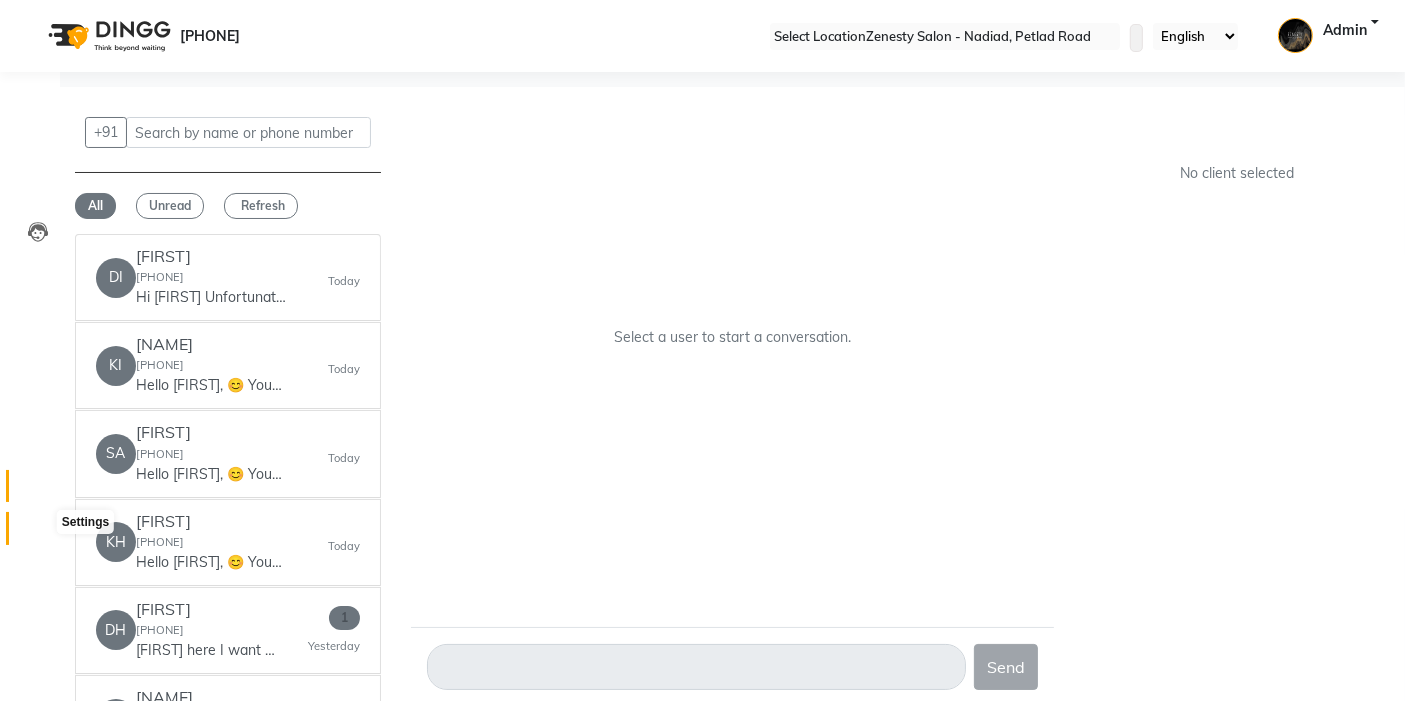 click at bounding box center [38, 533] 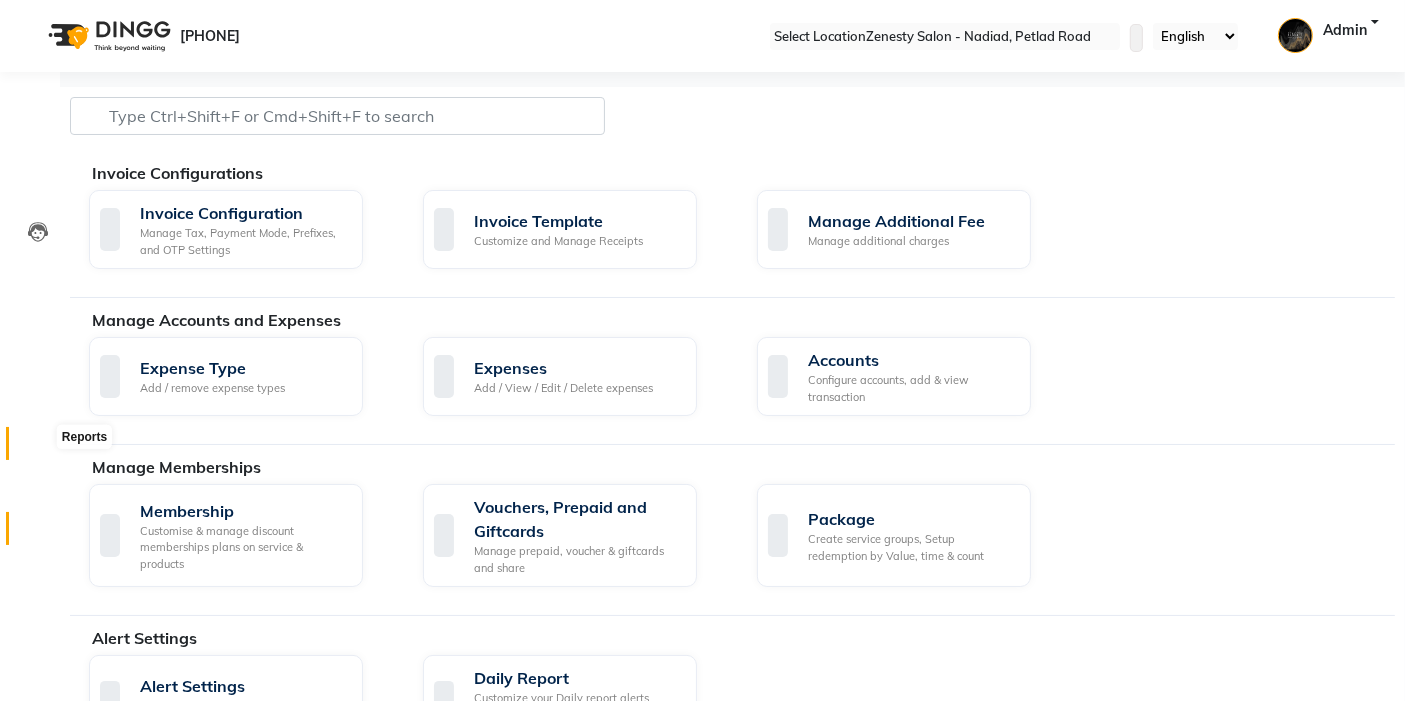 click at bounding box center [38, 448] 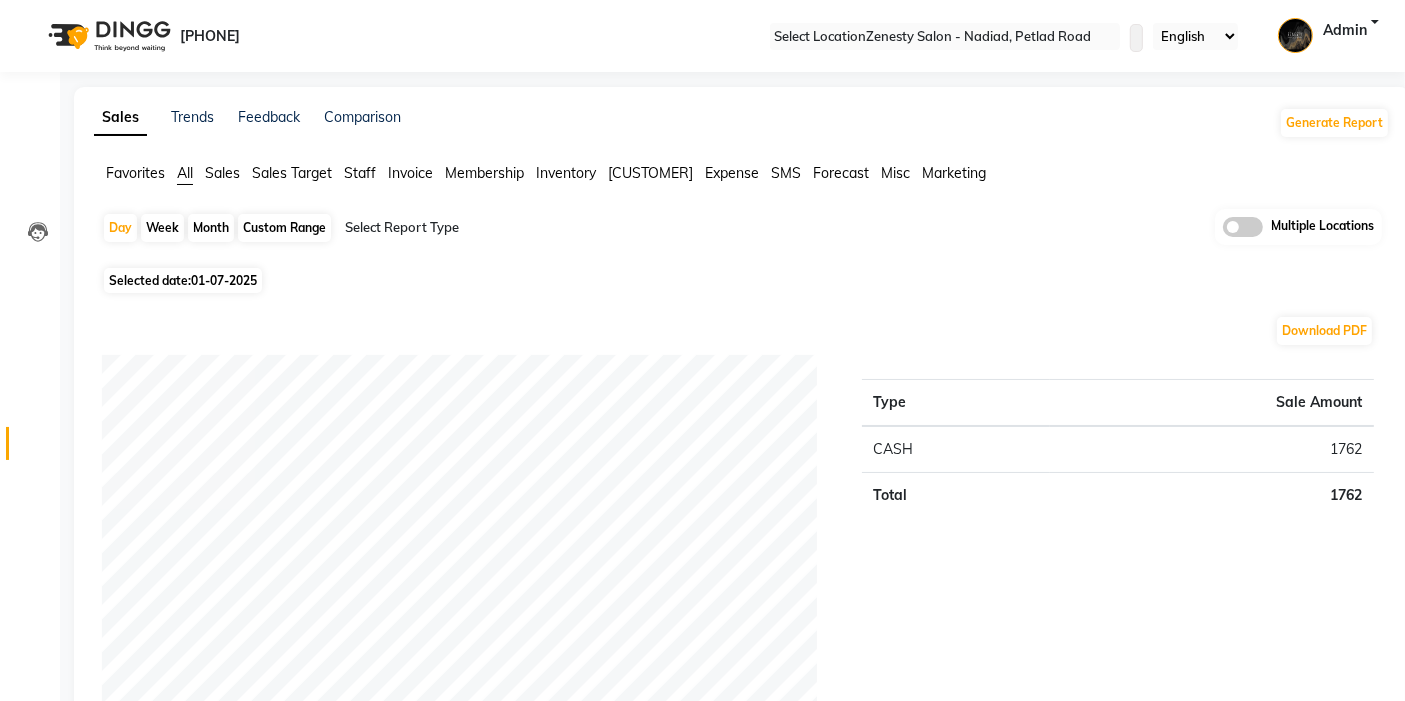 click on "Sales" at bounding box center [135, 173] 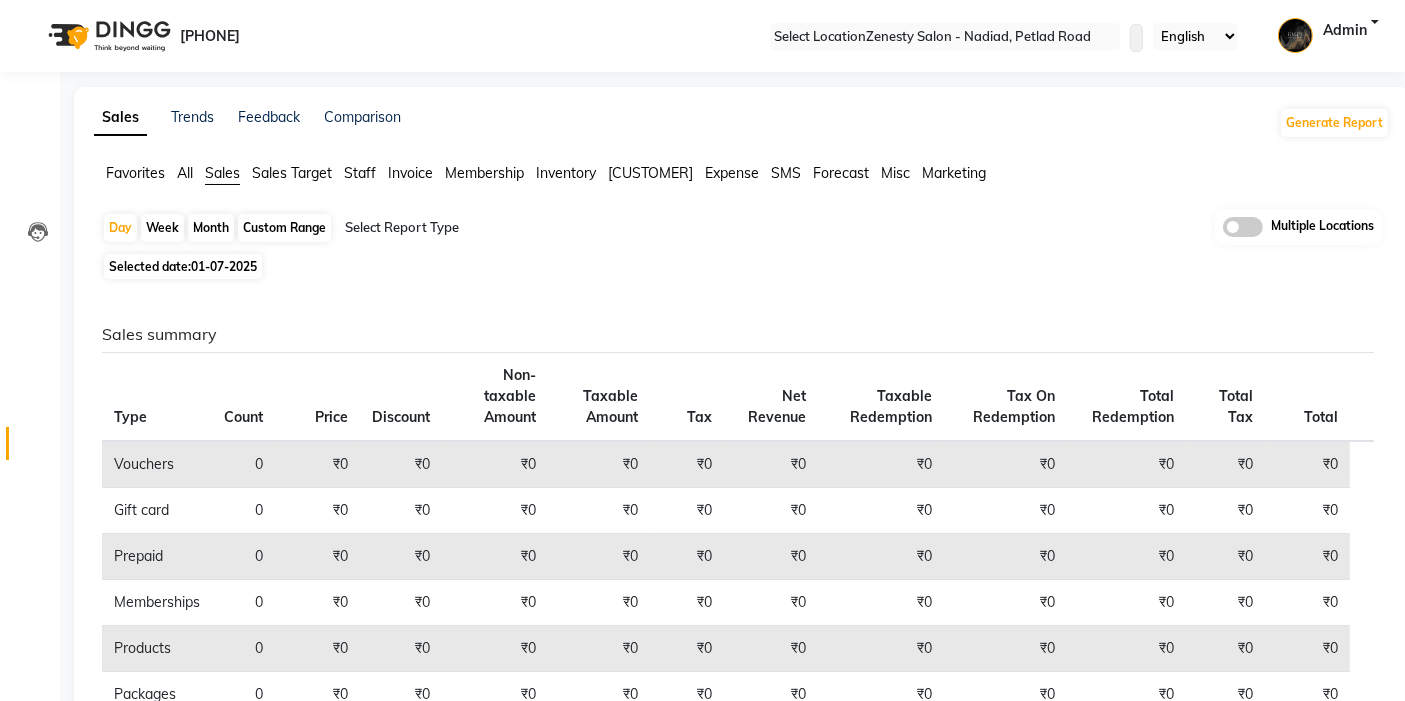 click on "Custom Range" at bounding box center [284, 228] 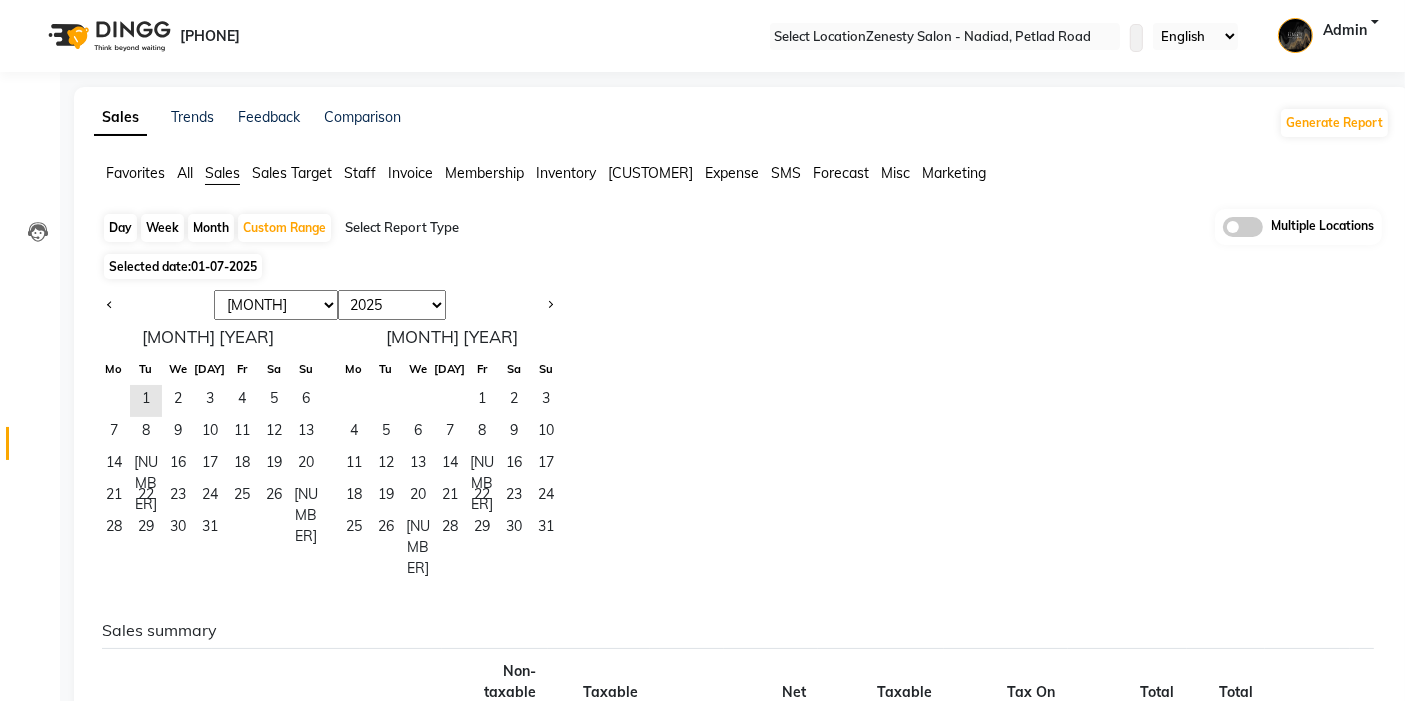 click at bounding box center (154, 305) 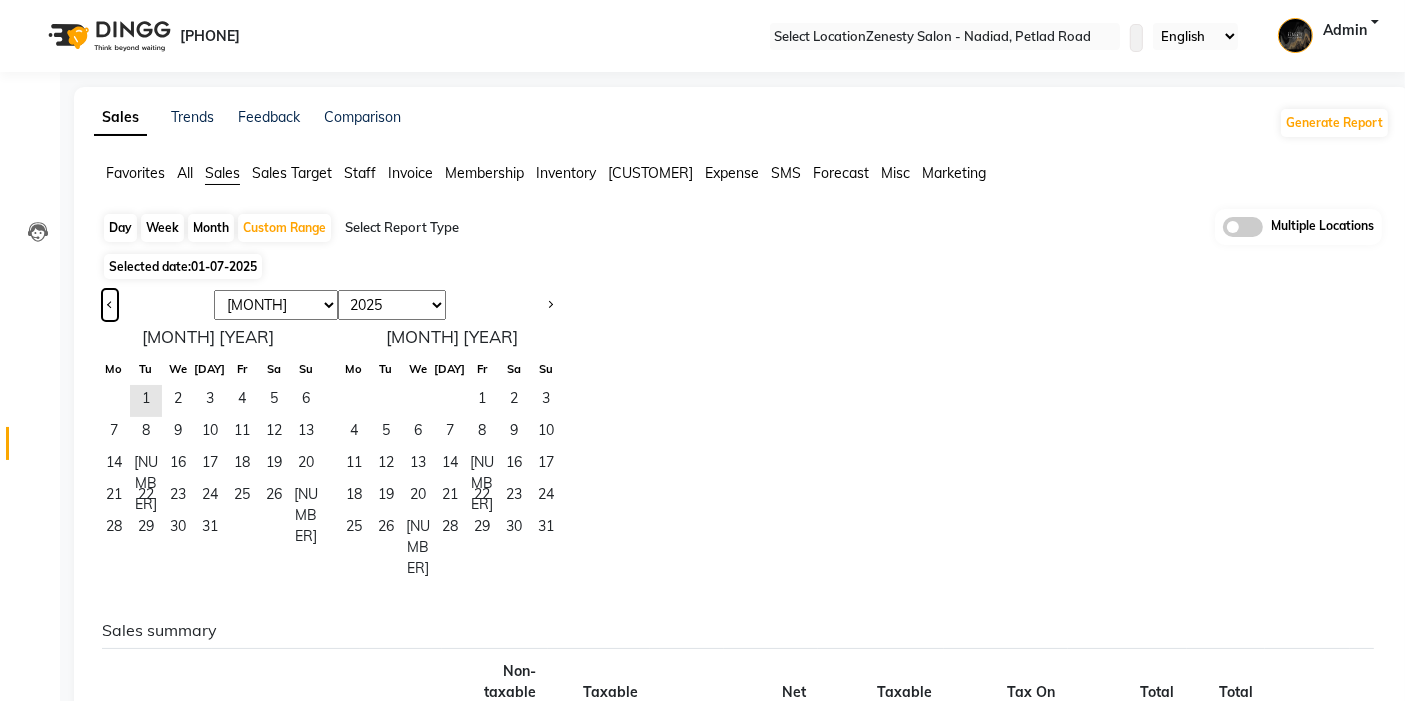click at bounding box center [110, 305] 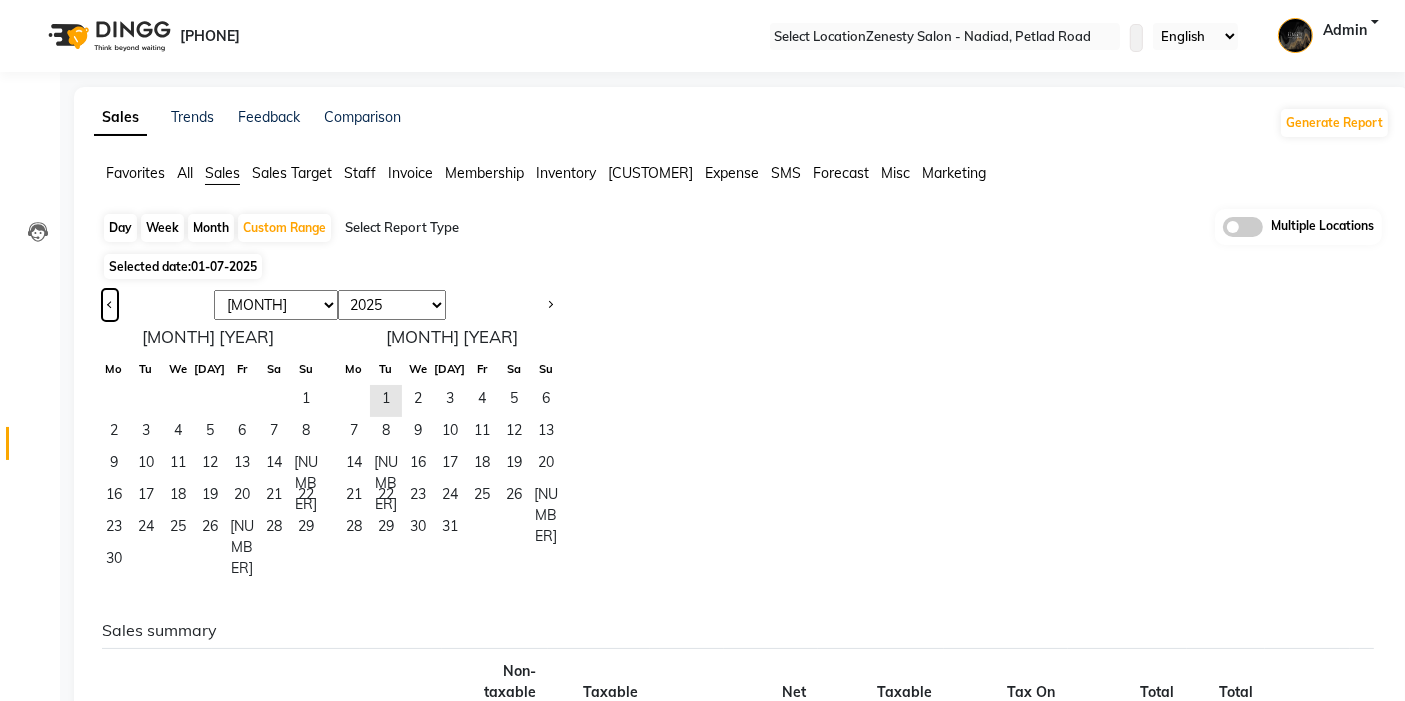click at bounding box center (110, 305) 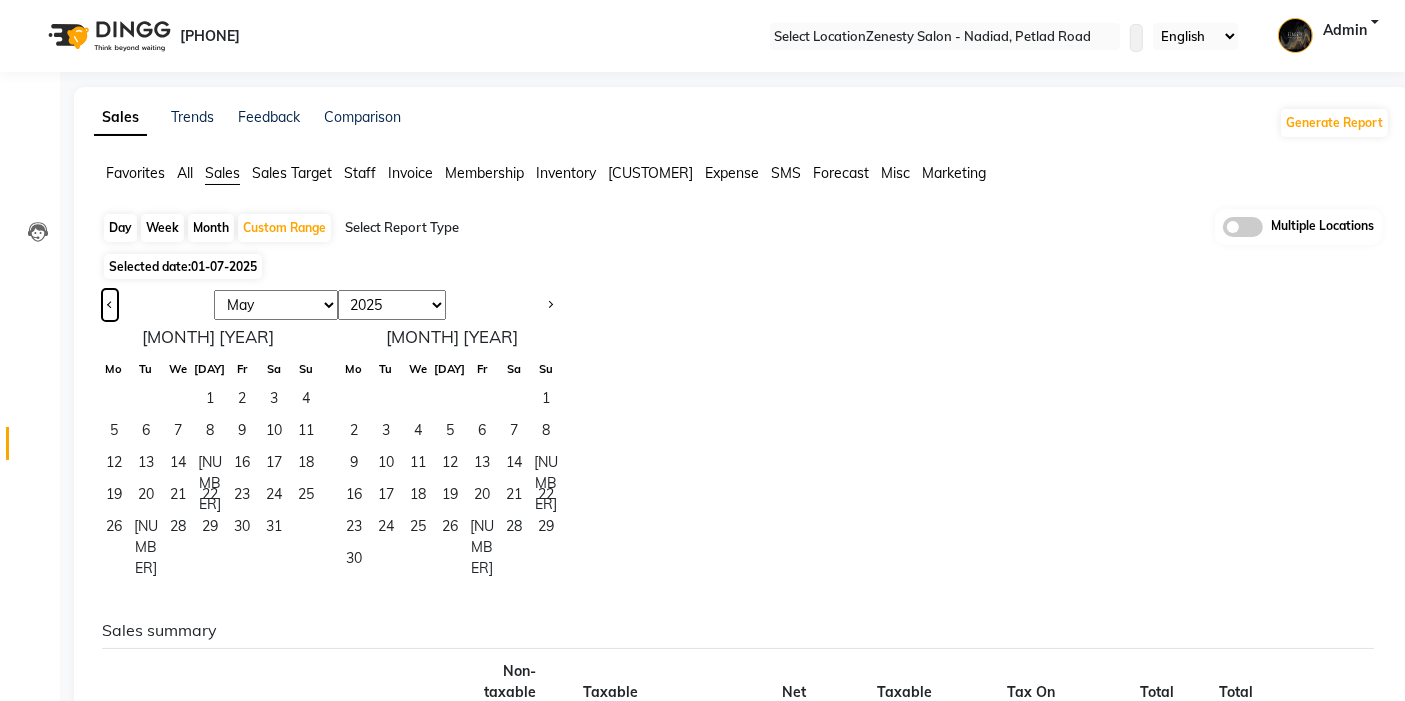 click at bounding box center [110, 305] 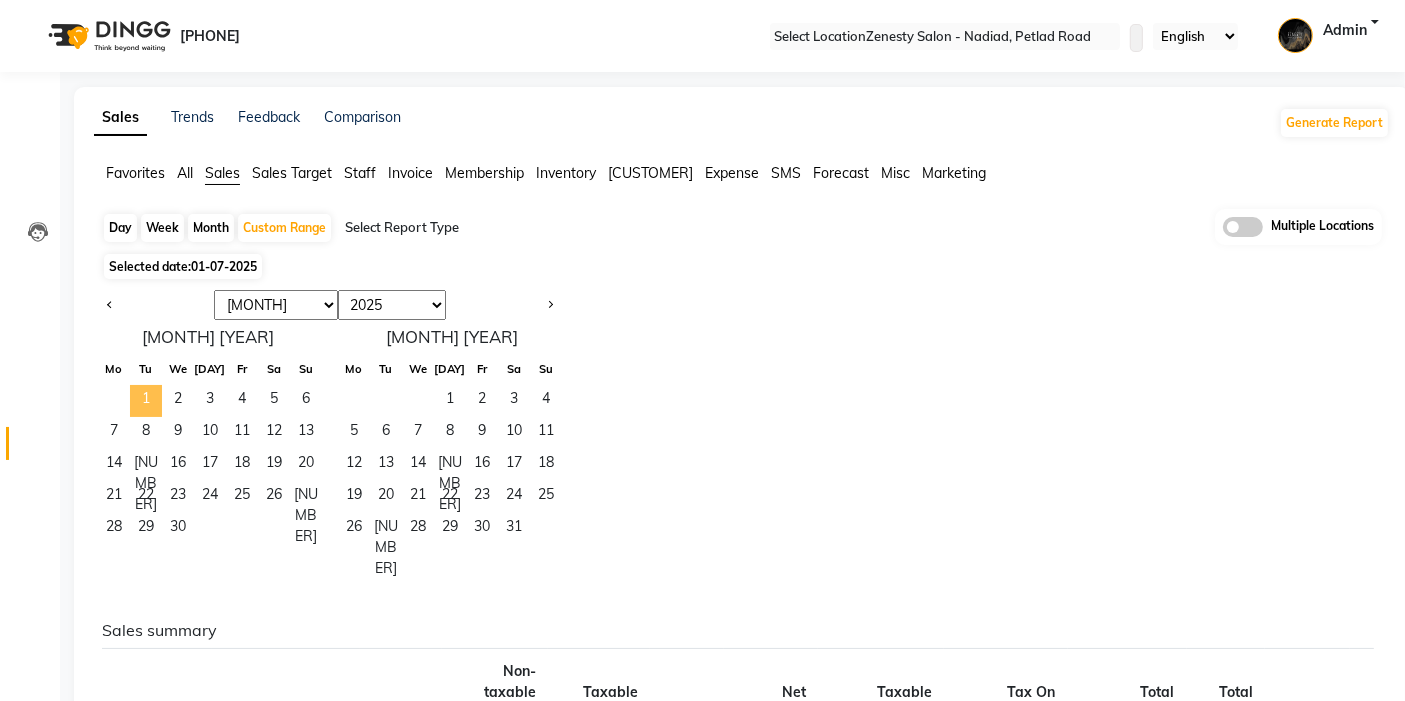 click on "1" at bounding box center [146, 401] 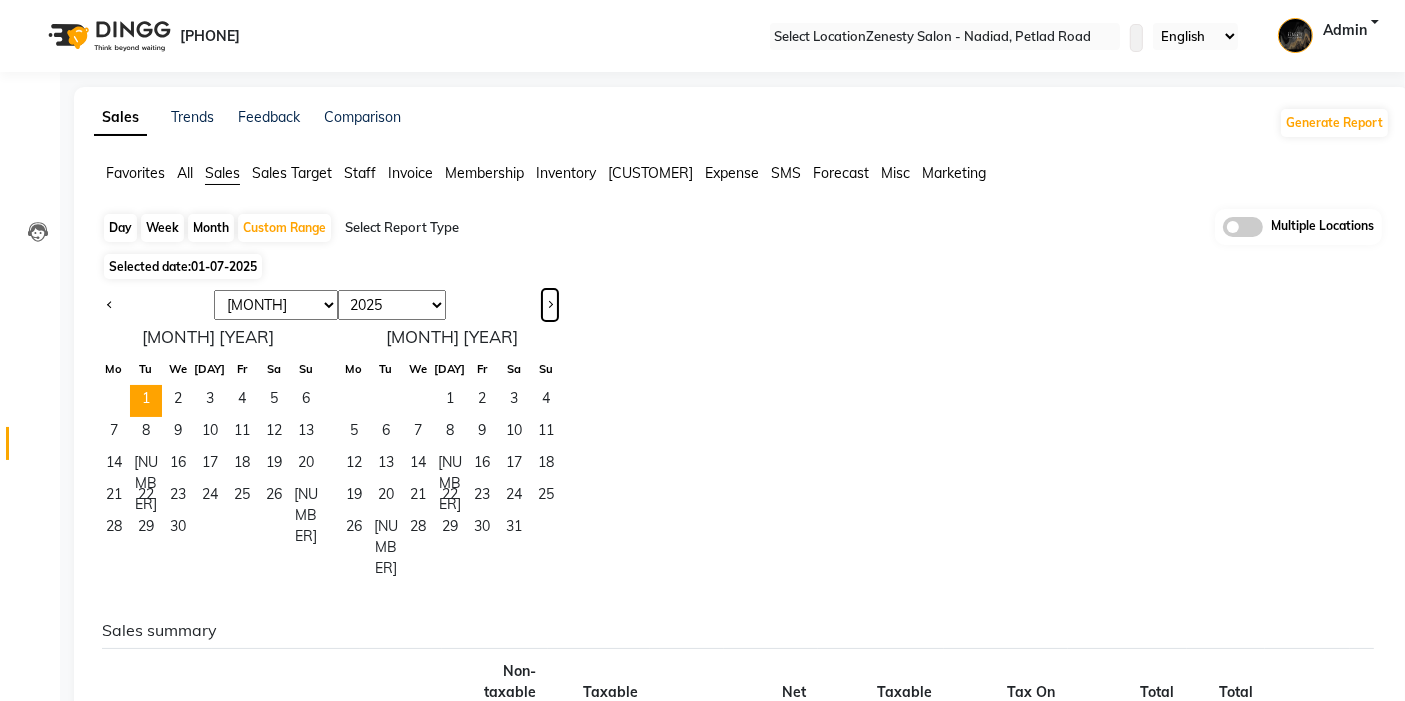 click at bounding box center [550, 305] 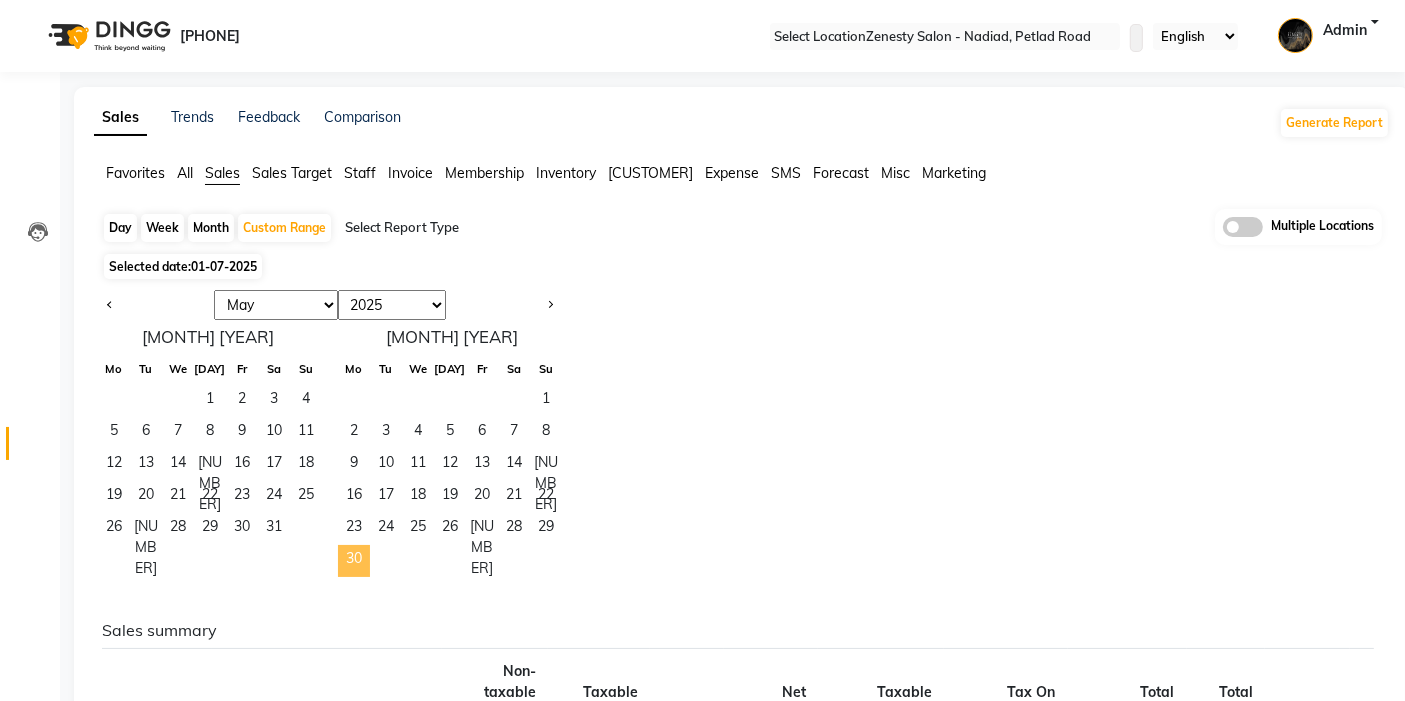 click on "30" at bounding box center [354, 561] 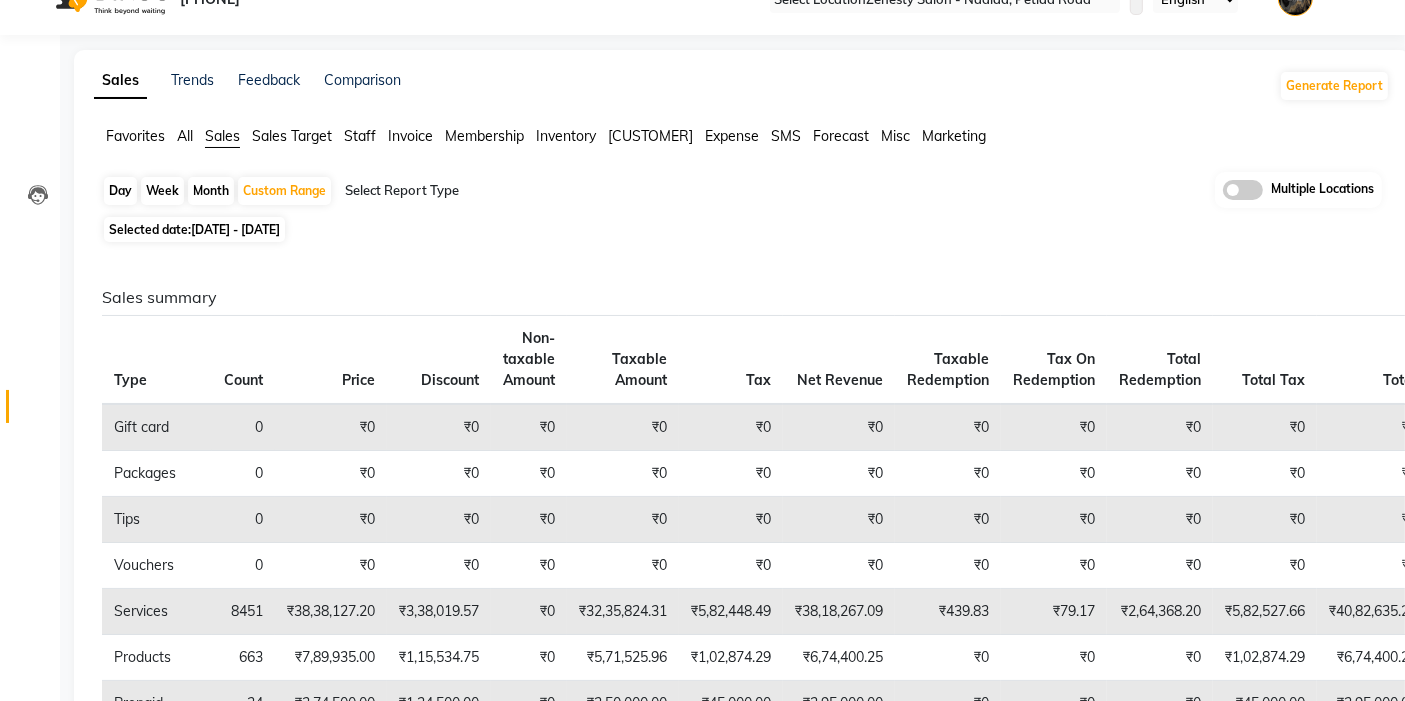 scroll, scrollTop: 0, scrollLeft: 0, axis: both 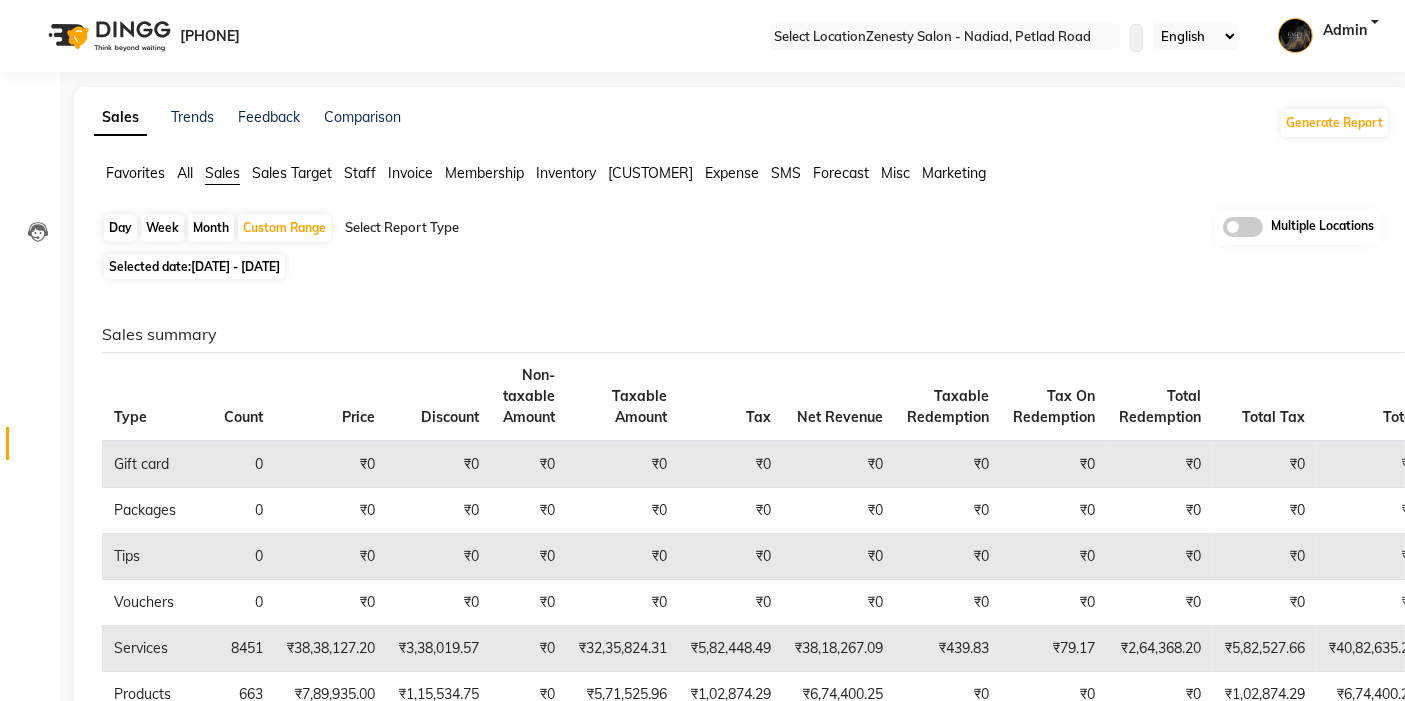 click on "Select Report Type" at bounding box center (516, 230) 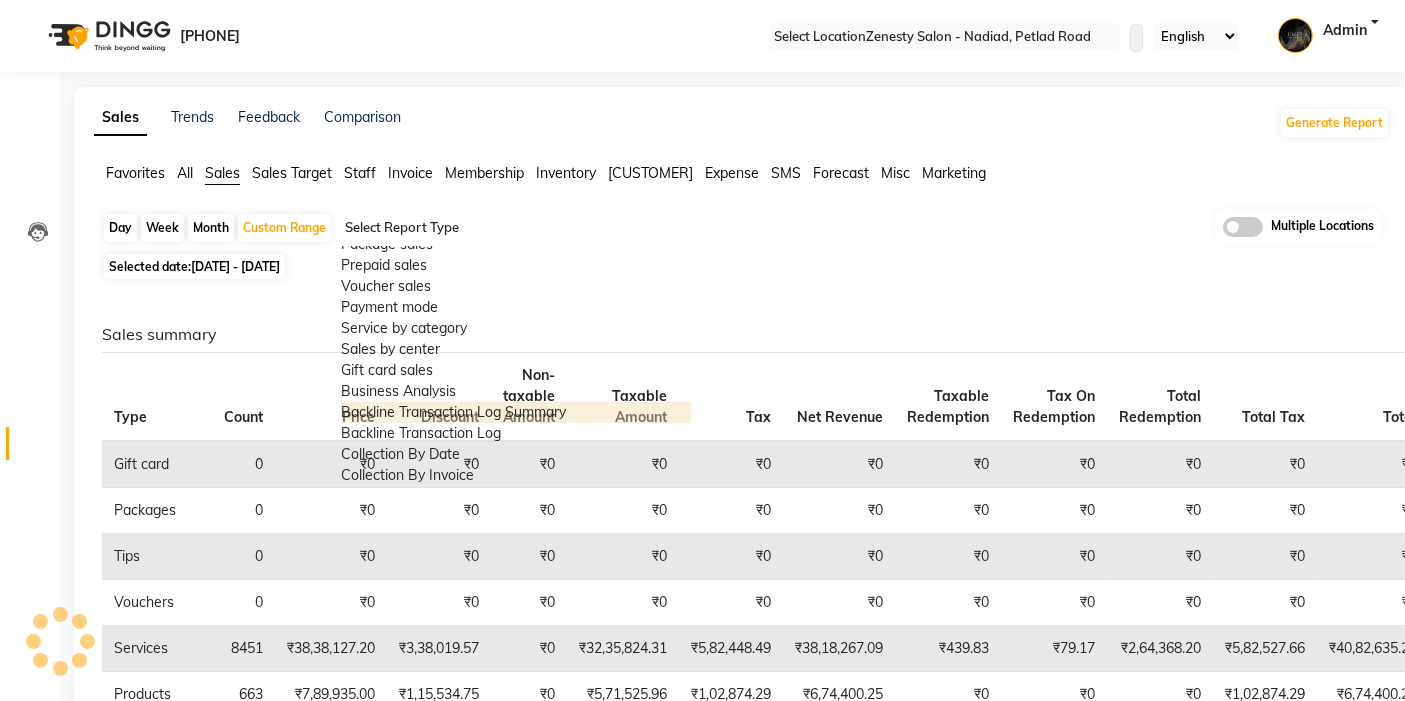 scroll, scrollTop: 444, scrollLeft: 0, axis: vertical 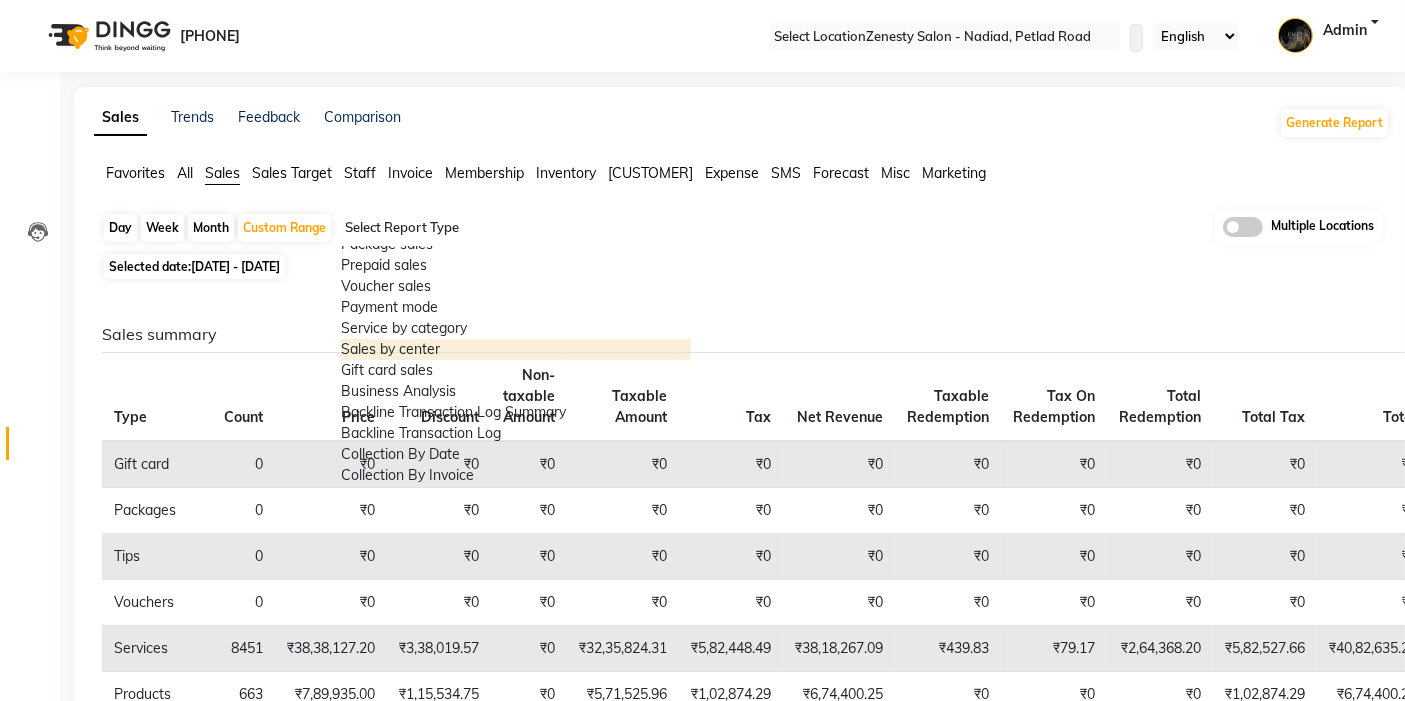 click on "Staff" at bounding box center (135, 173) 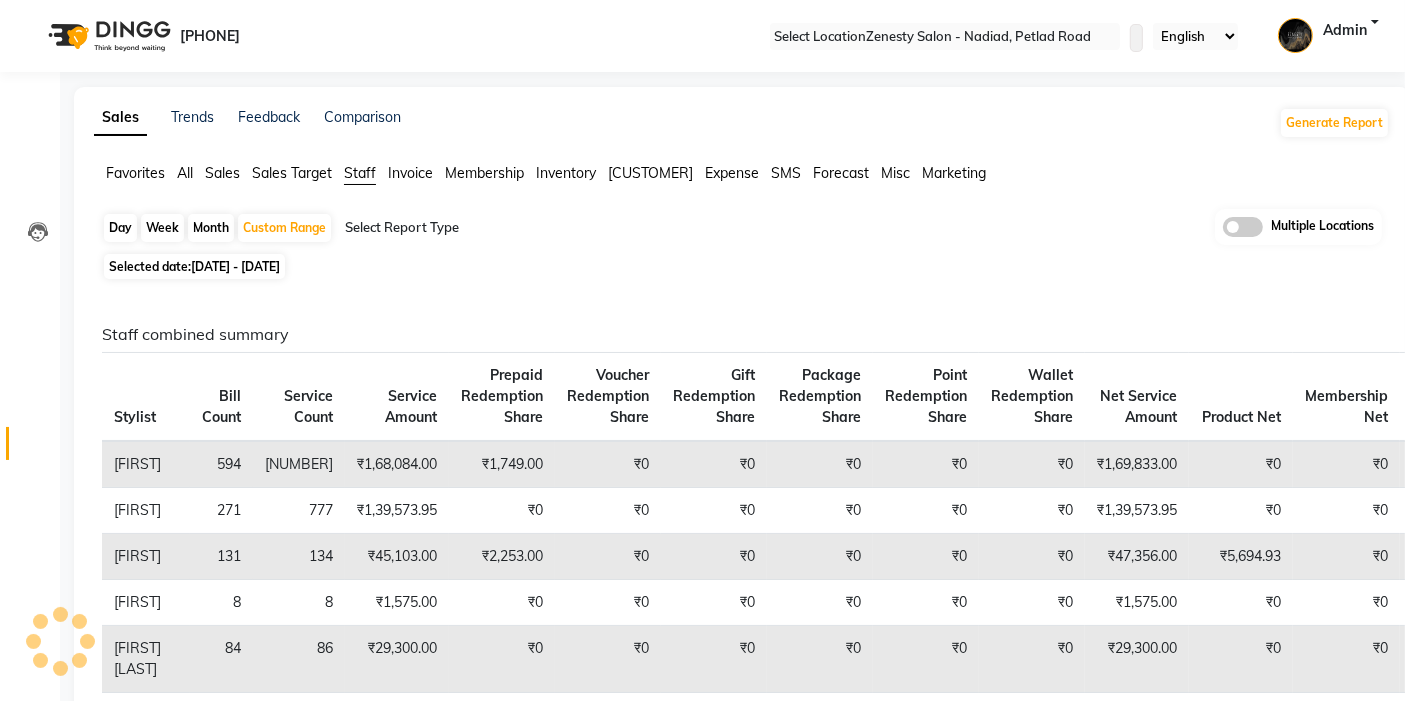 click at bounding box center [516, 228] 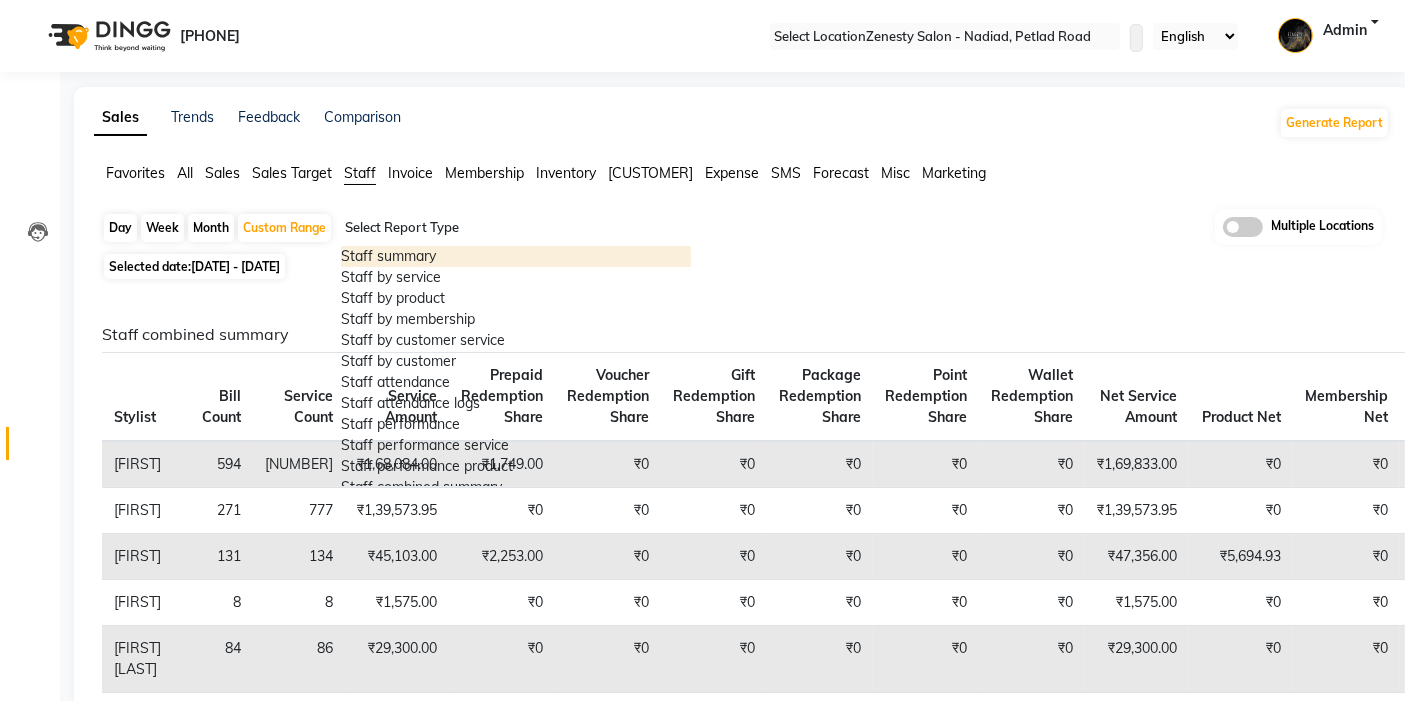 click on "Staff summary" at bounding box center [516, 256] 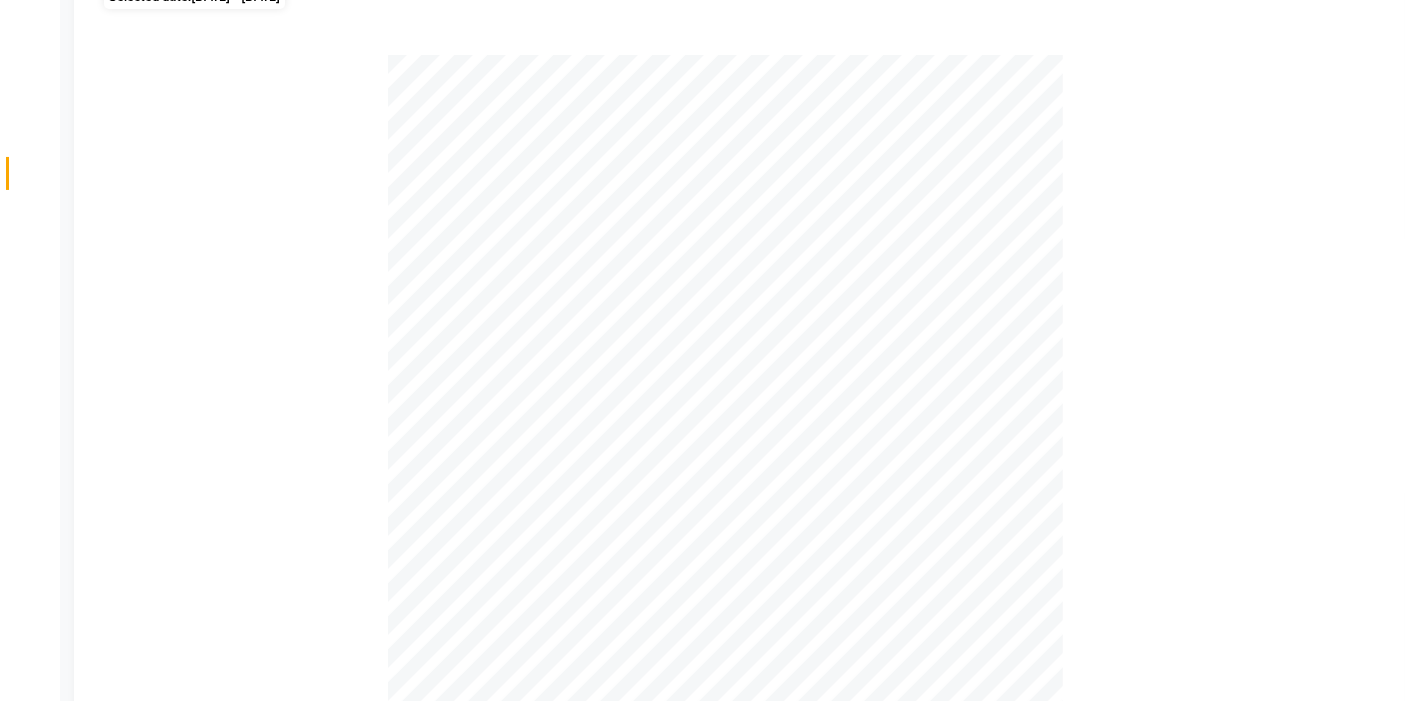 scroll, scrollTop: 48, scrollLeft: 0, axis: vertical 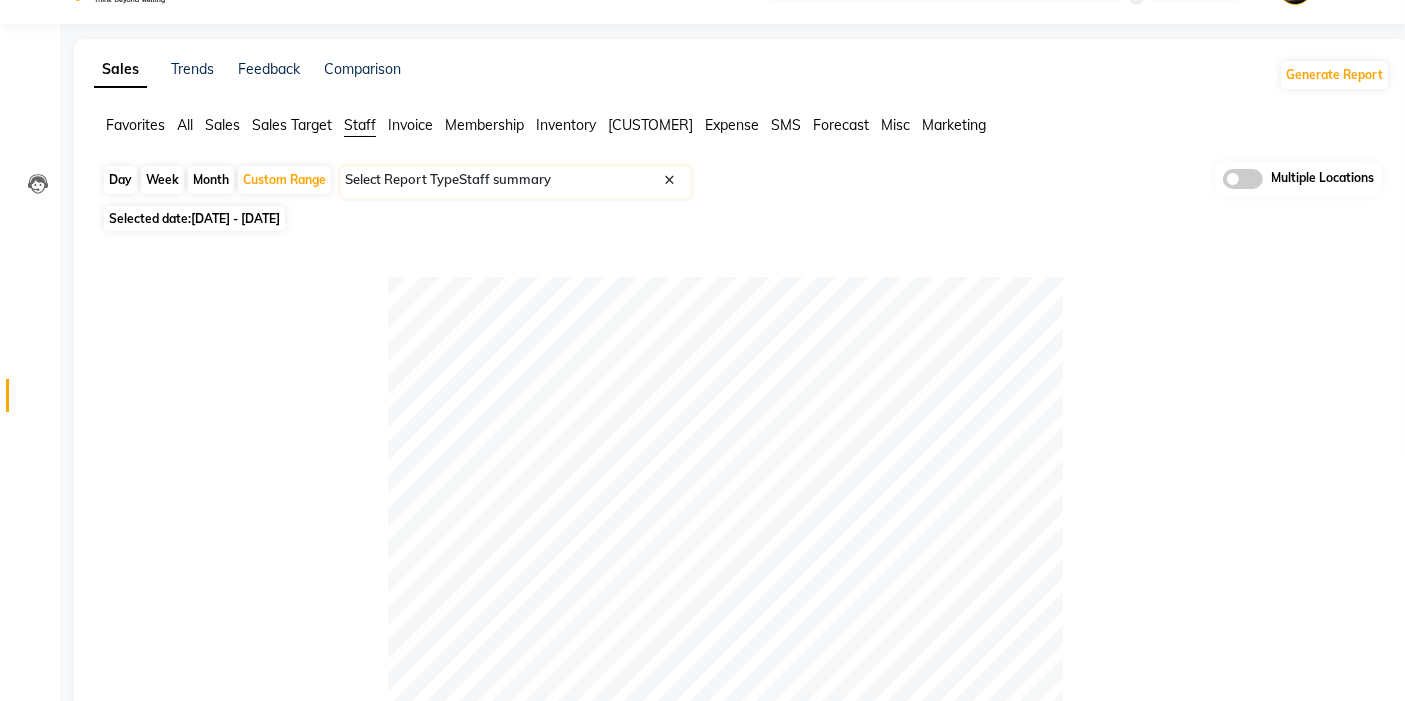 click at bounding box center [516, 180] 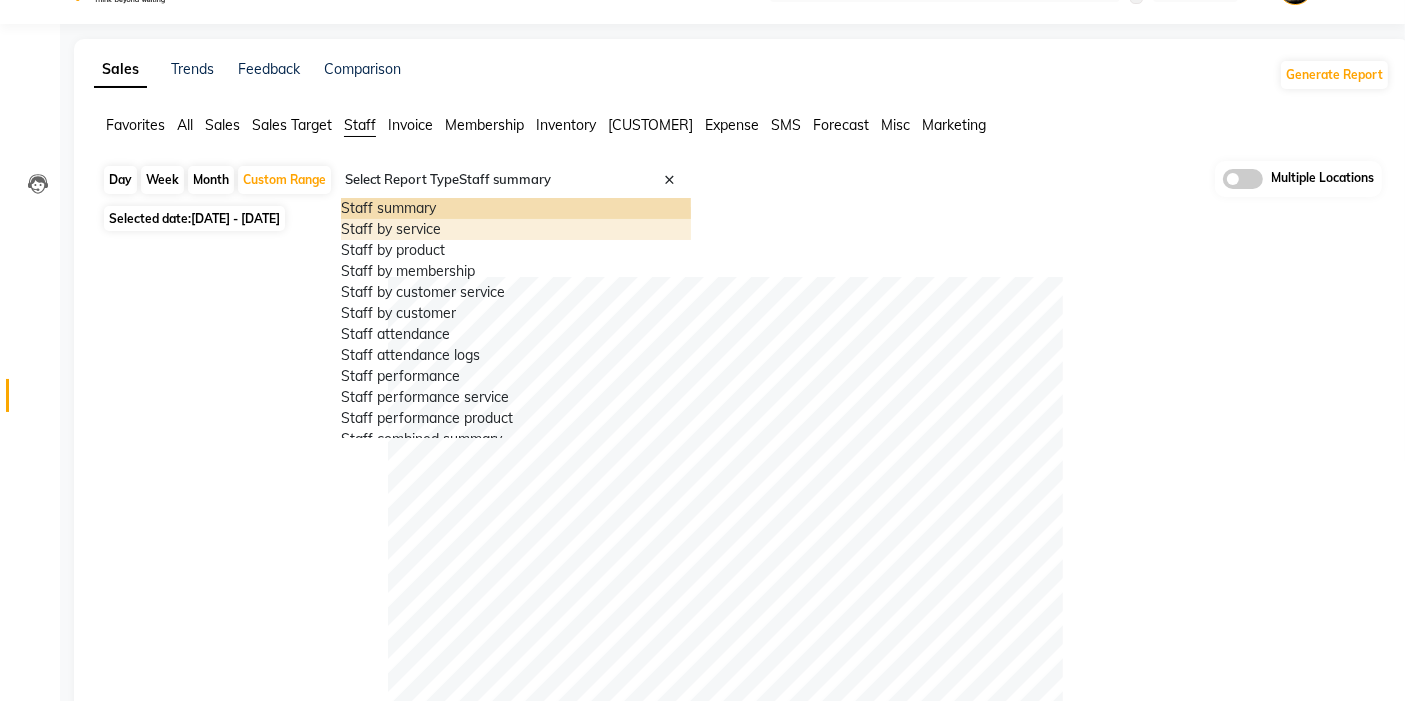 click on "Staff by service" at bounding box center [516, 229] 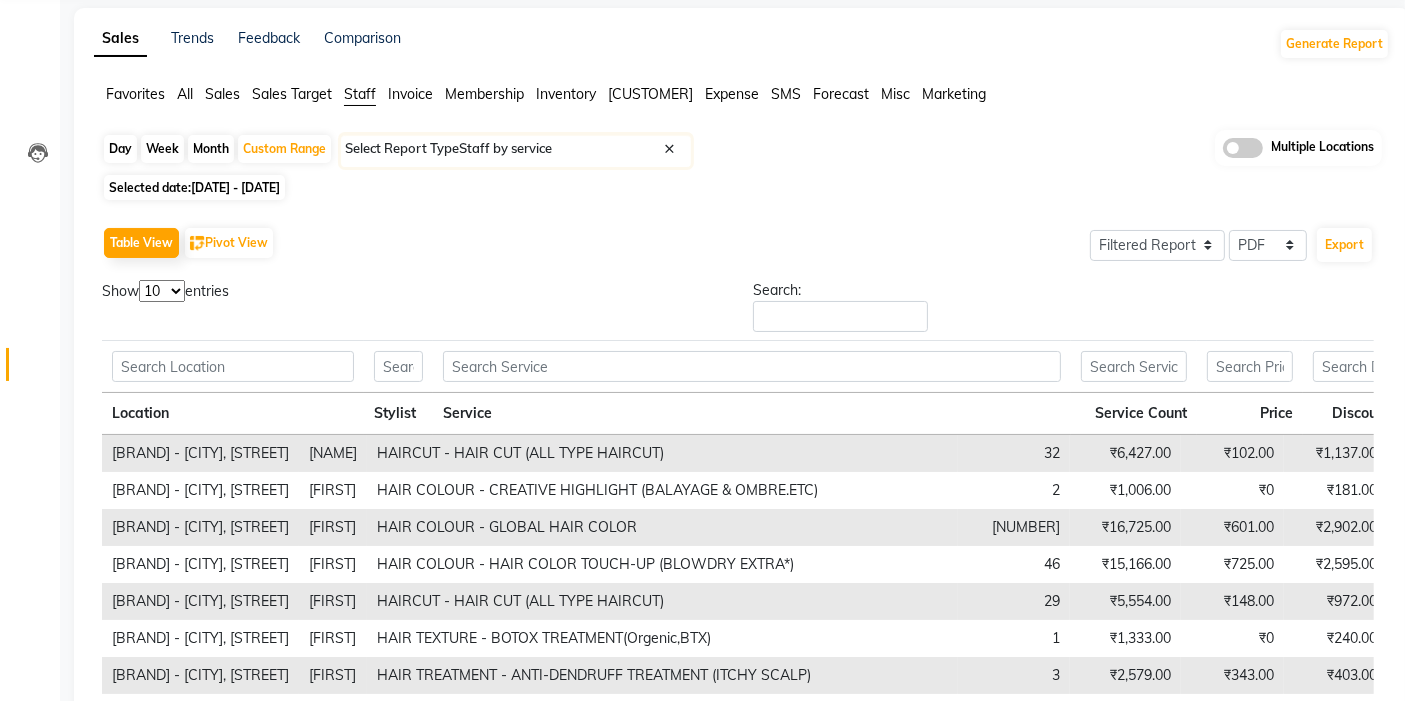 scroll, scrollTop: 0, scrollLeft: 0, axis: both 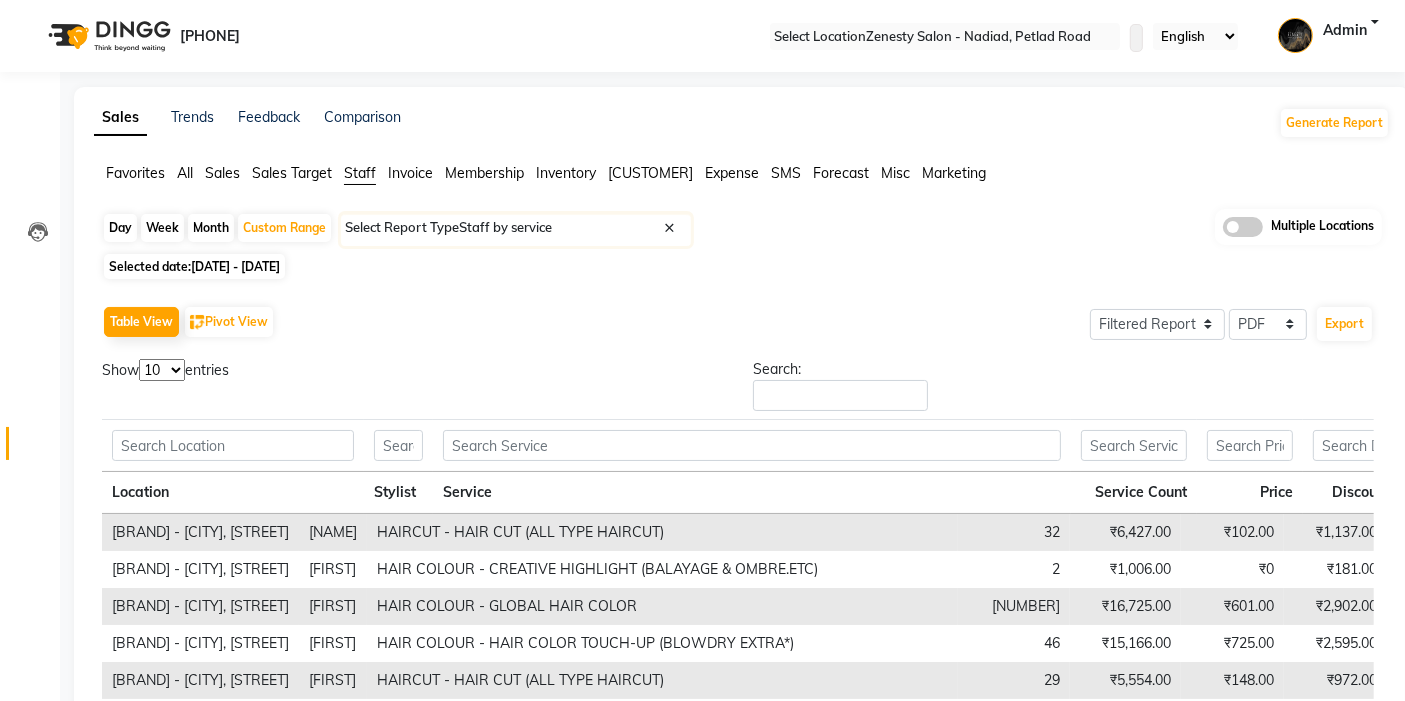 click on "Select Report Type × Staff by service ×" at bounding box center [516, 230] 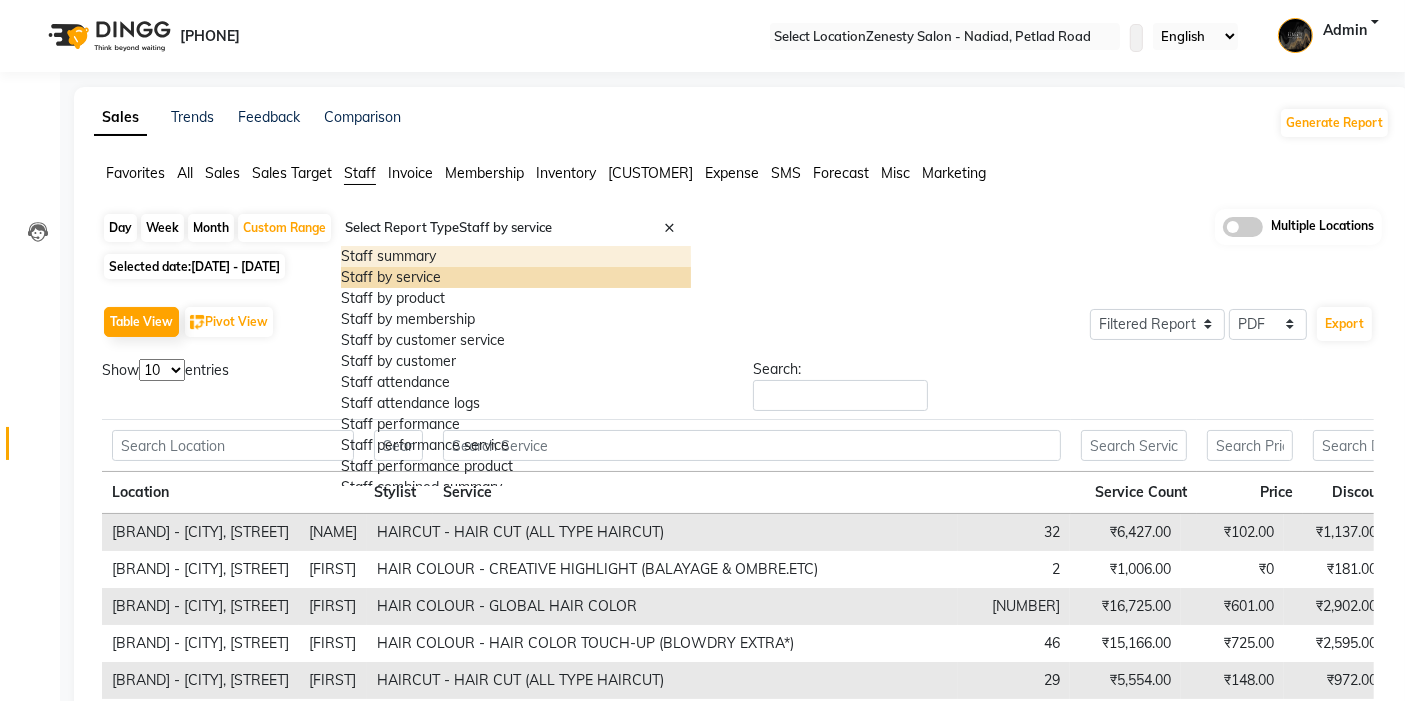 click on "Staff summary" at bounding box center (516, 256) 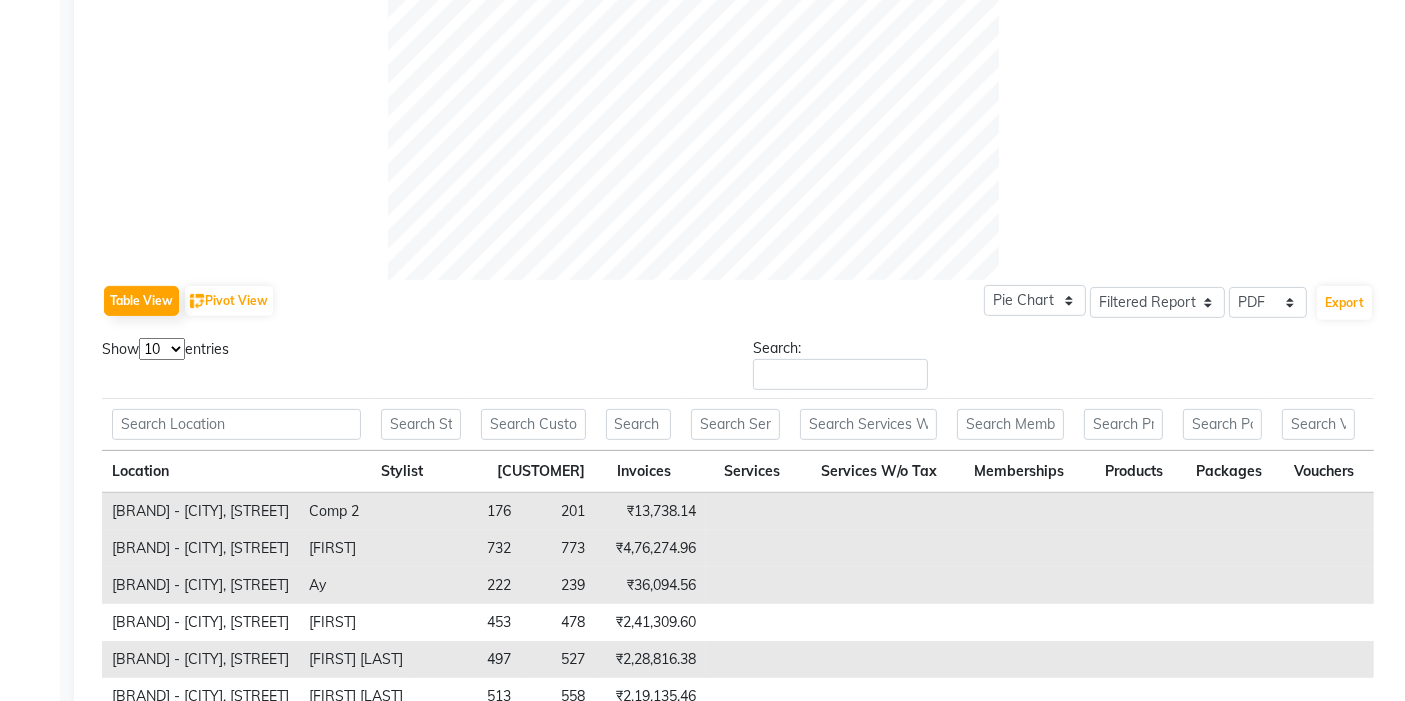 scroll, scrollTop: 461, scrollLeft: 0, axis: vertical 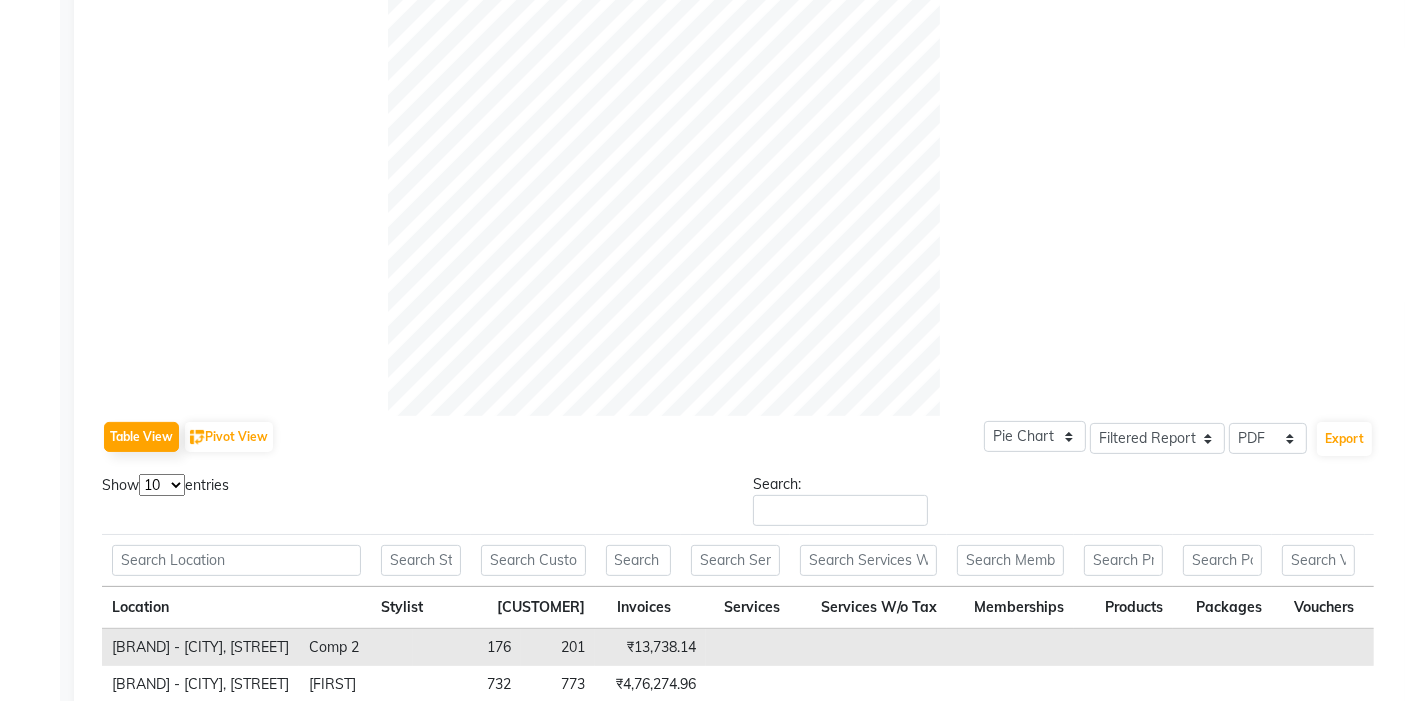 click on "10 25 50 100" at bounding box center [162, 485] 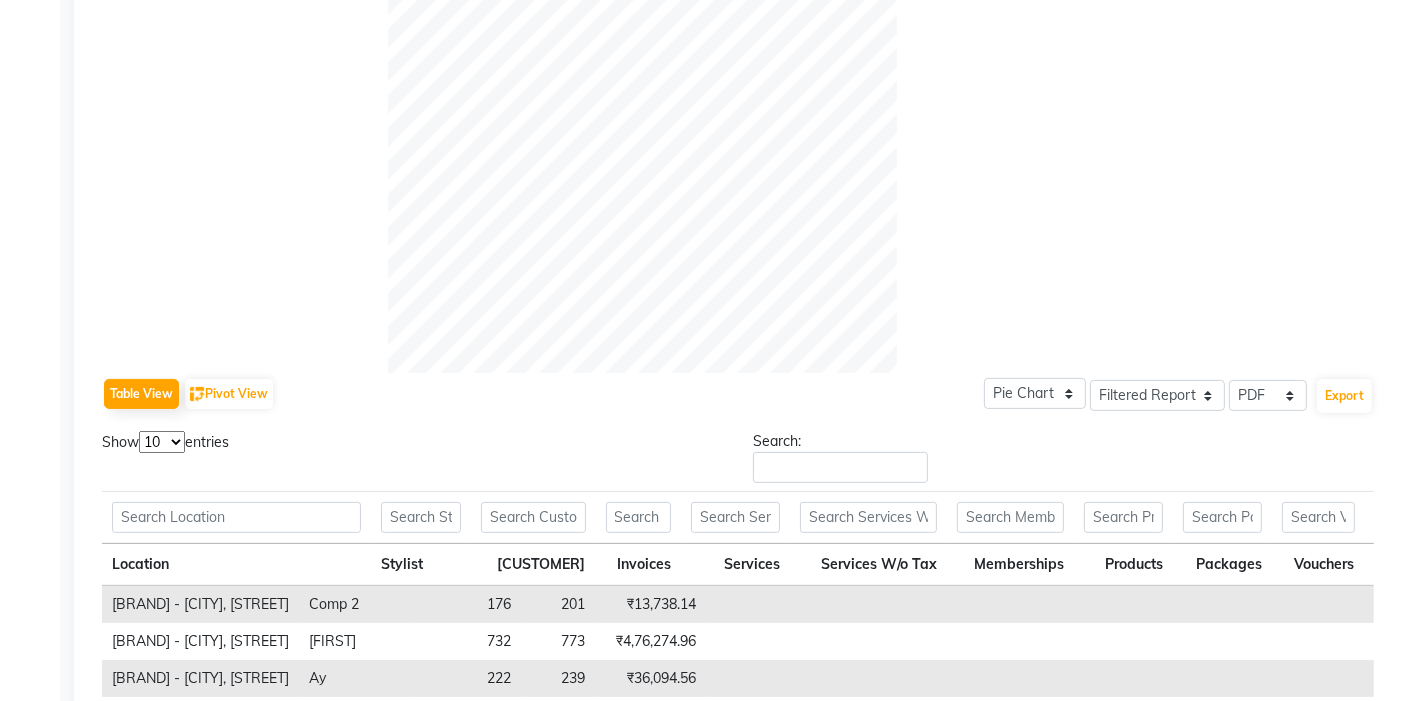 click on "[BRAND] - [CITY], [STREET]" at bounding box center (200, 604) 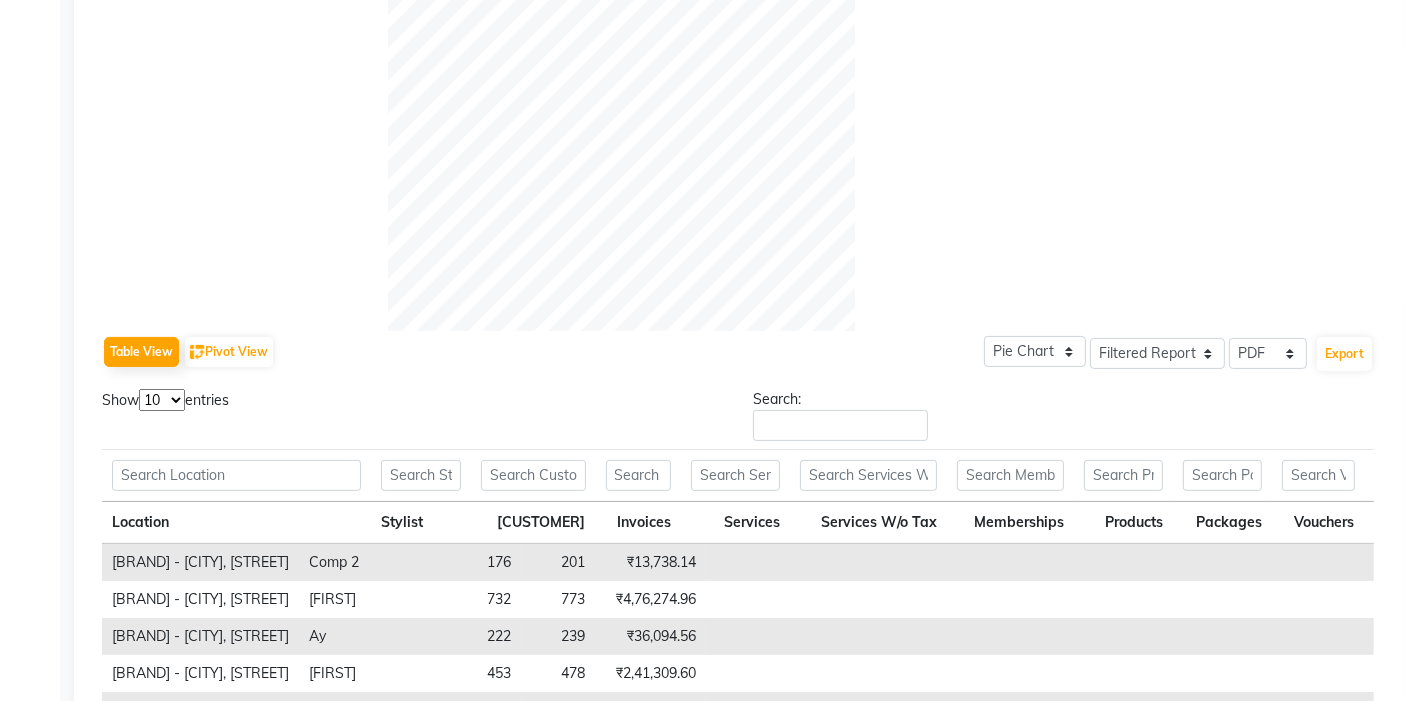 click on "Location Stylist Customer Invoices Services Services W/o Tax Memberships Products Packages Vouchers Prepaid Gifts Average Total Total W/o Tax Payment Redemption Redemption Share Emp Code" at bounding box center (738, 496) 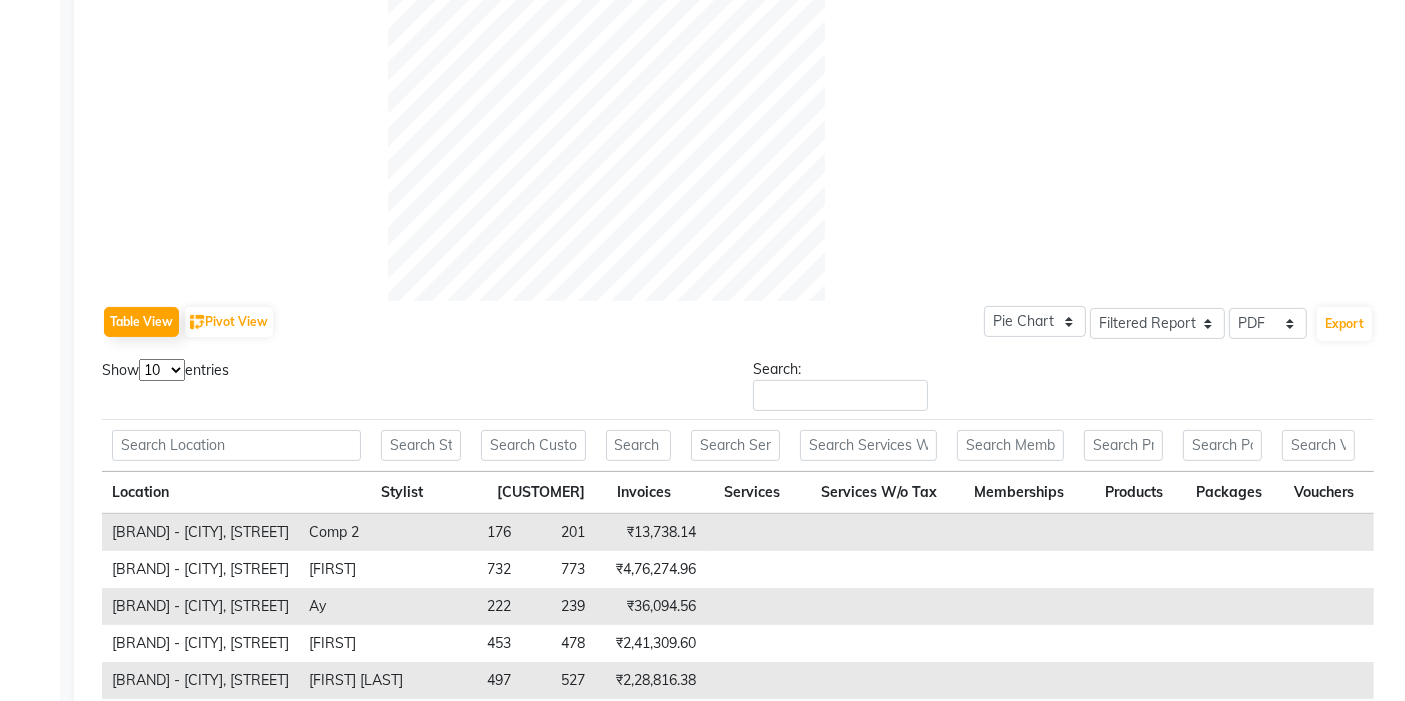 click on "10 25 50 100" at bounding box center [162, 370] 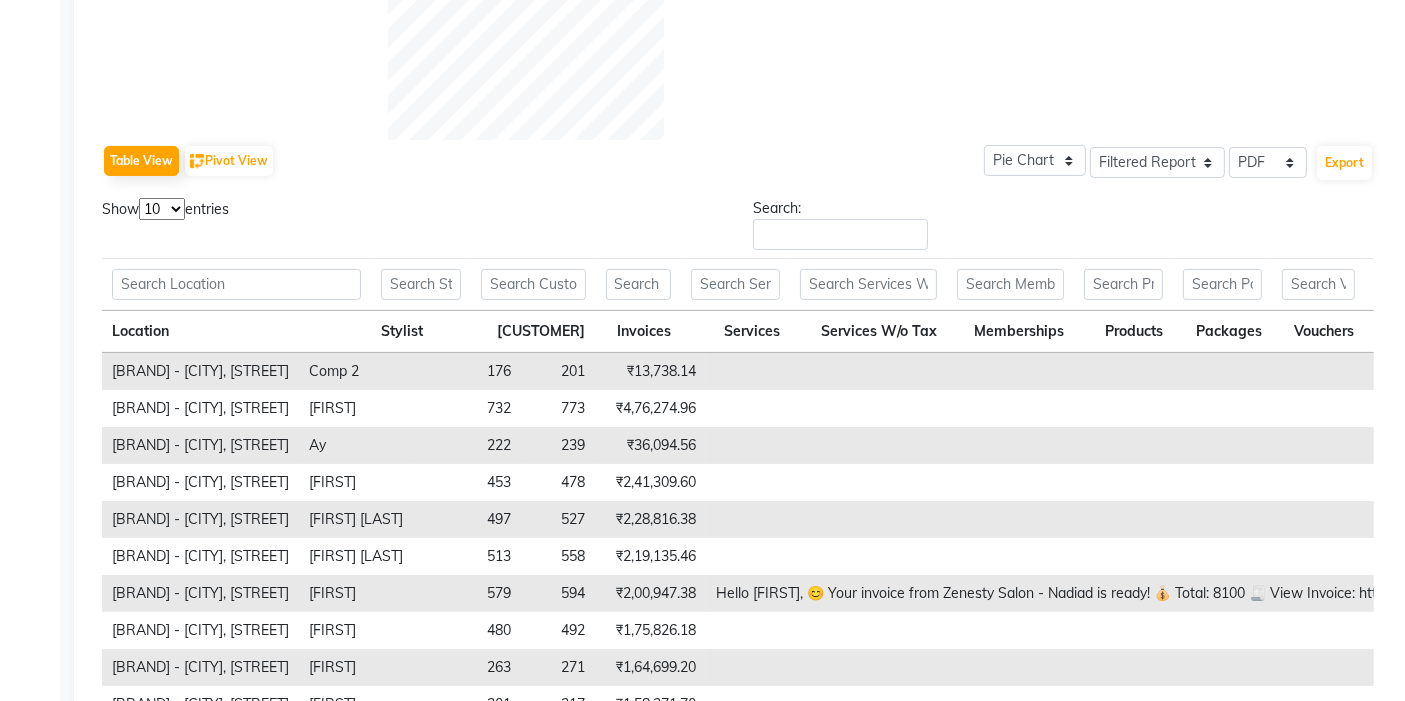 select on "100" 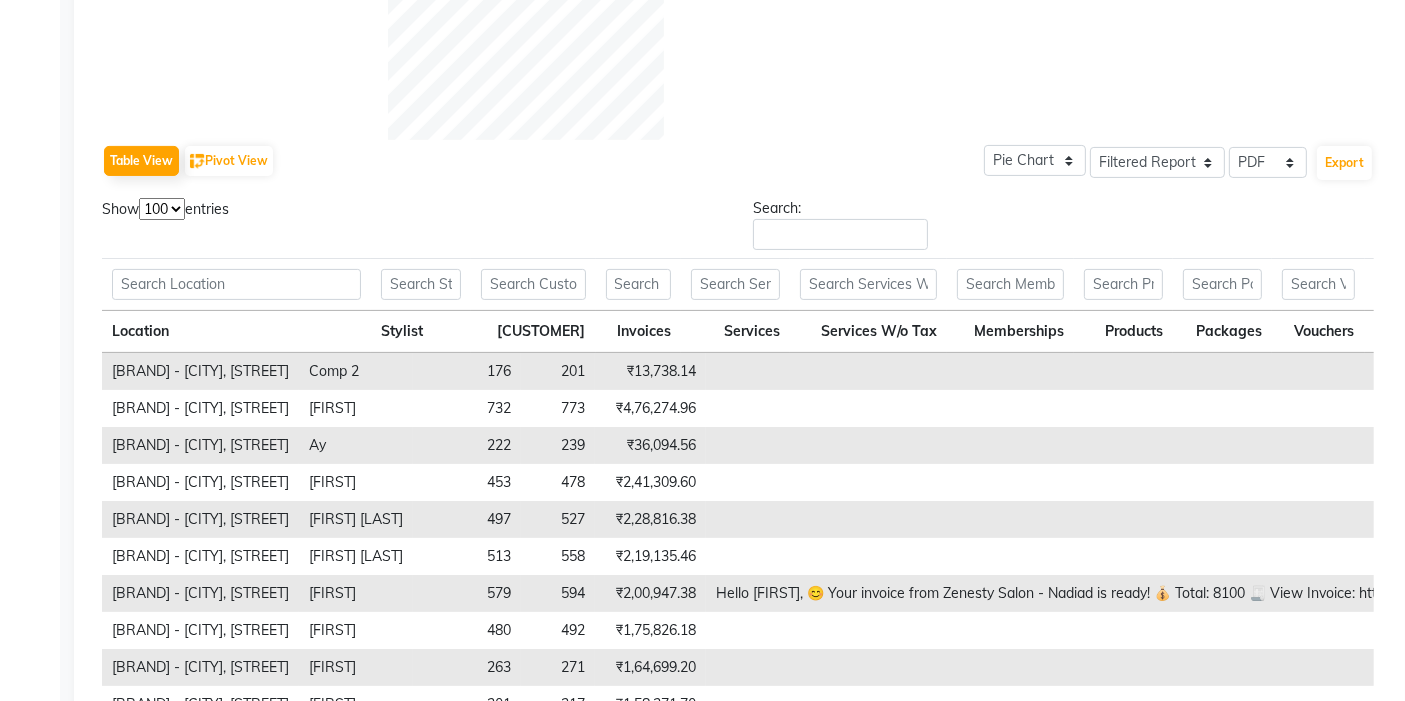 click on "10 25 50 100" at bounding box center (162, 209) 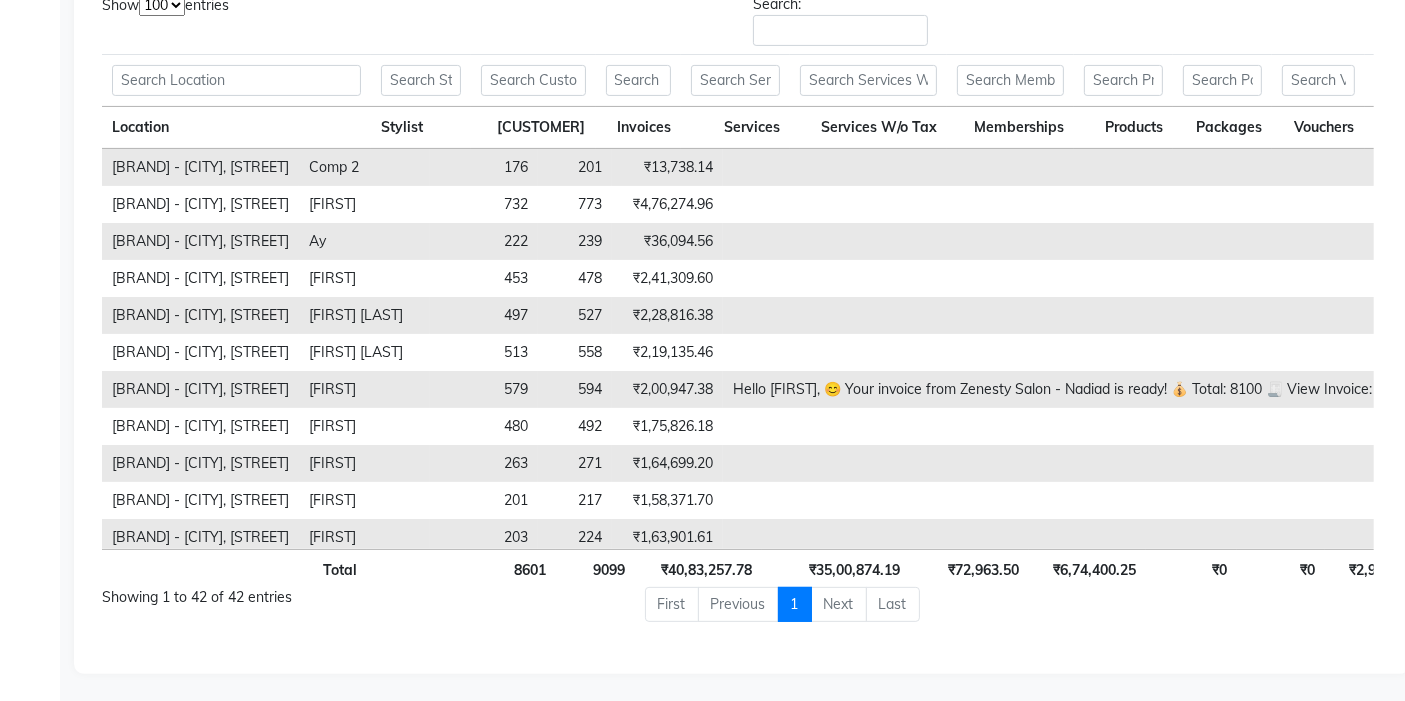 scroll, scrollTop: 551, scrollLeft: 0, axis: vertical 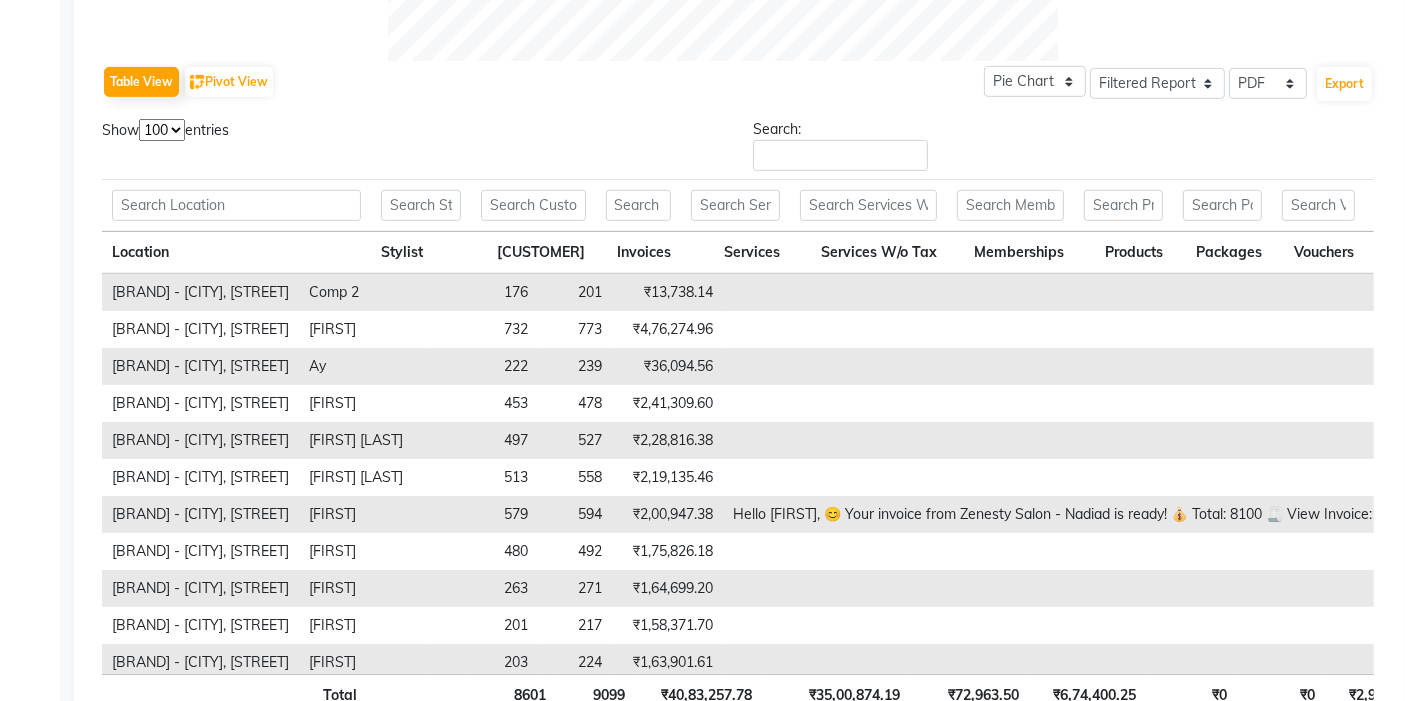 click on "Services" at bounding box center (735, 252) 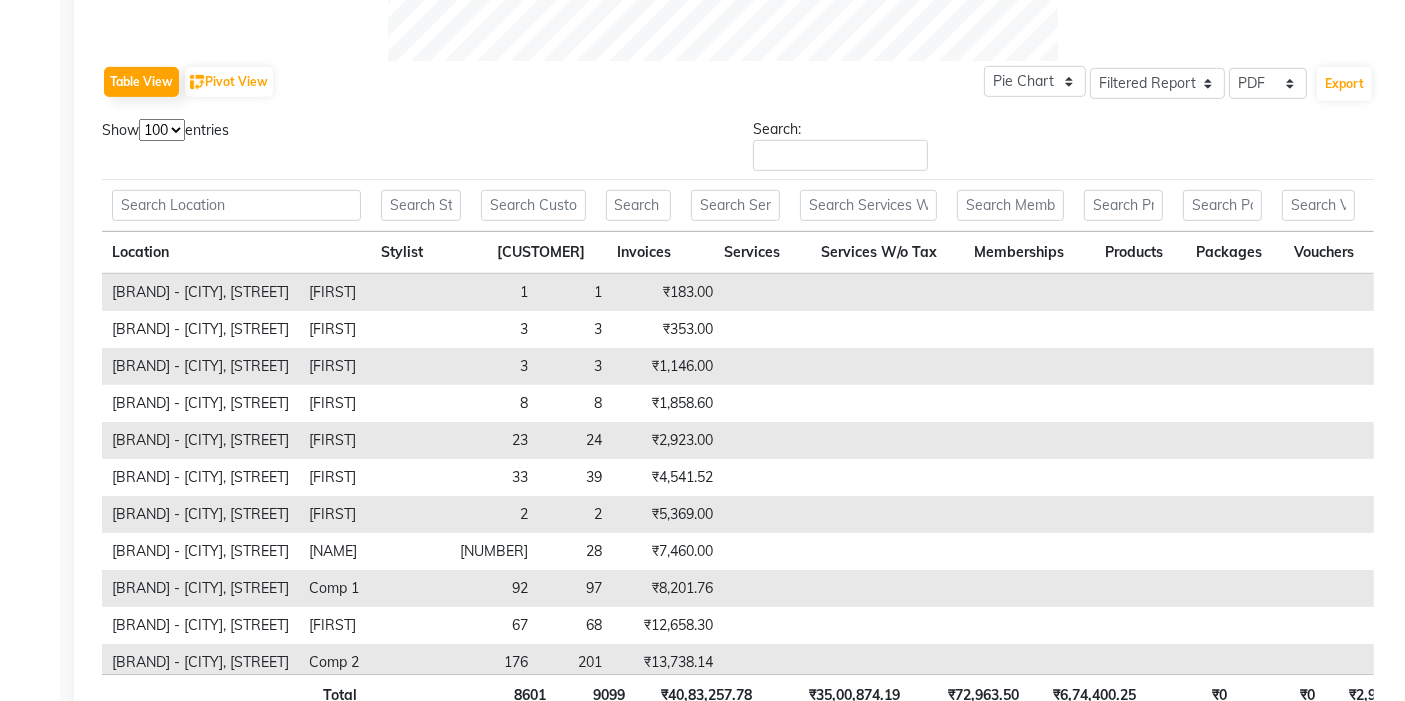 click on "Services" at bounding box center (735, 252) 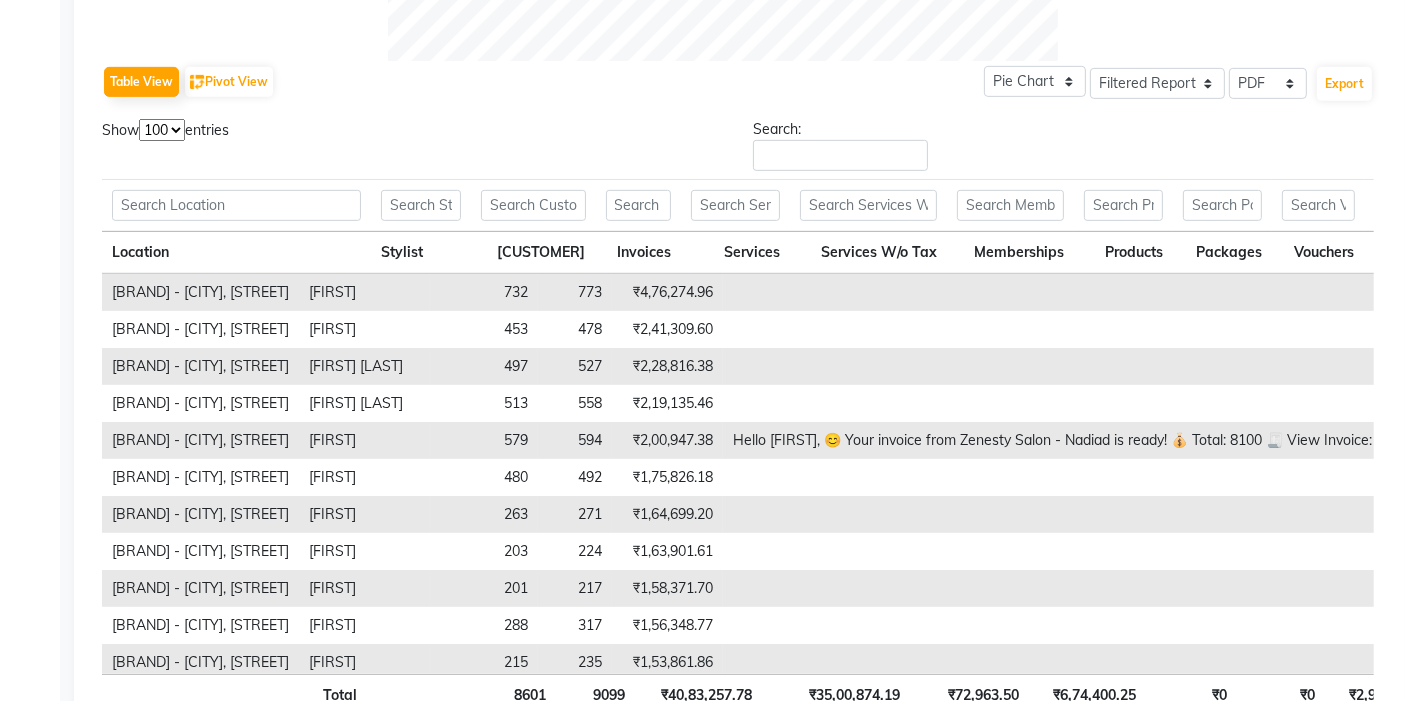 scroll, scrollTop: 111, scrollLeft: 0, axis: vertical 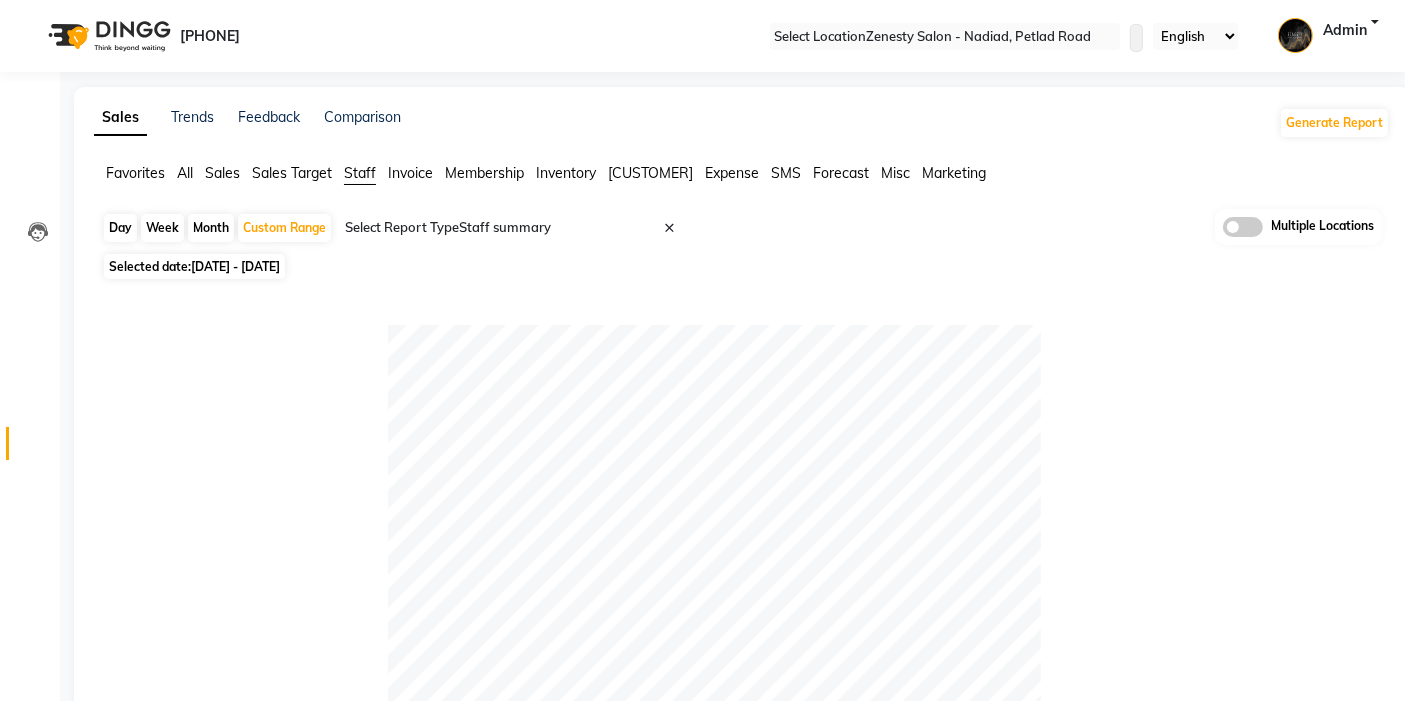 click at bounding box center [1243, 227] 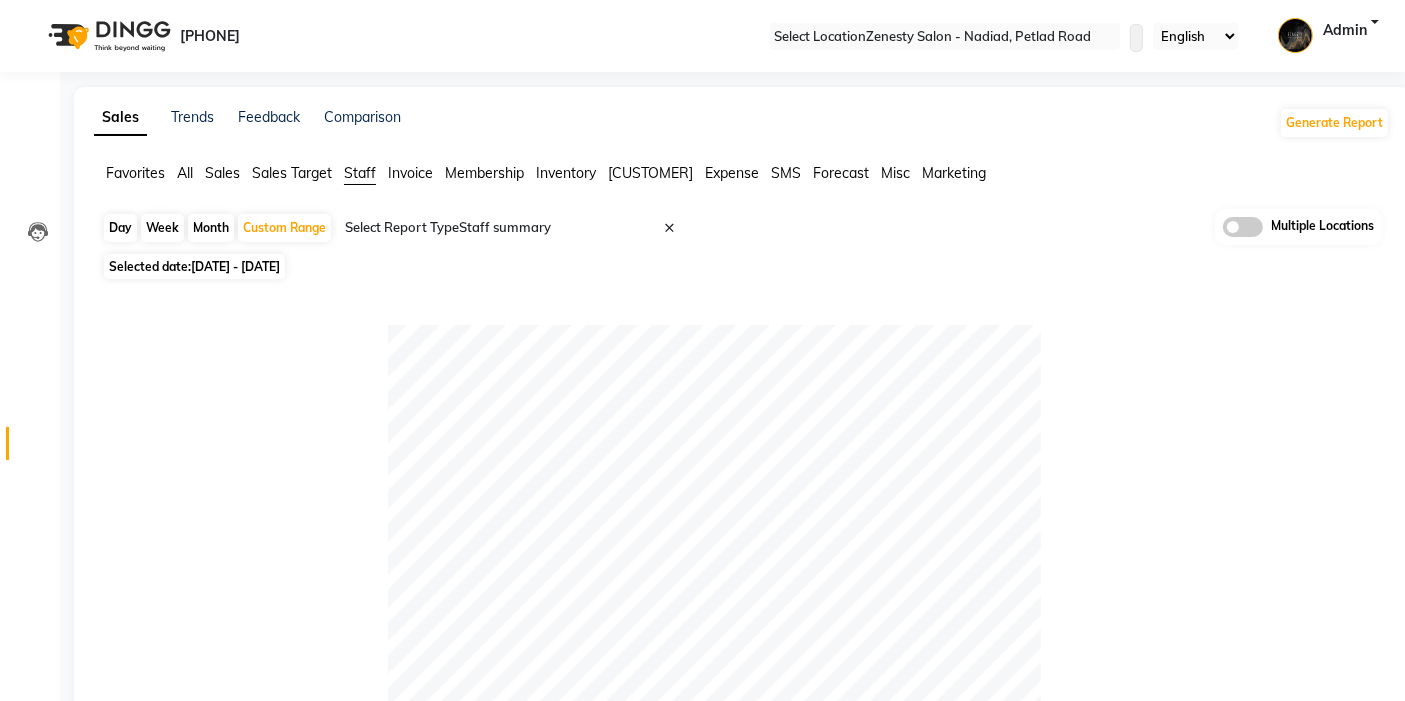 click at bounding box center [1223, 232] 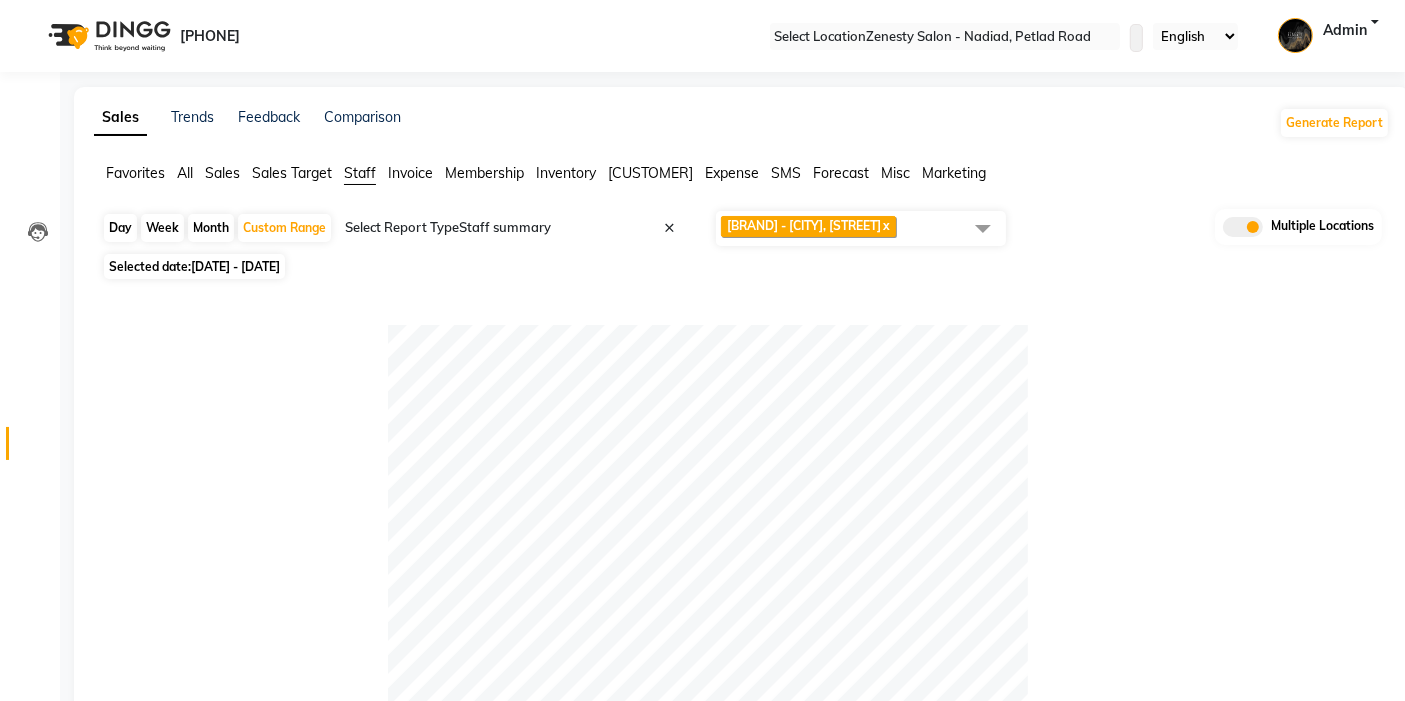click on "[BRAND] - [CITY], [STREET] x" at bounding box center [808, 226] 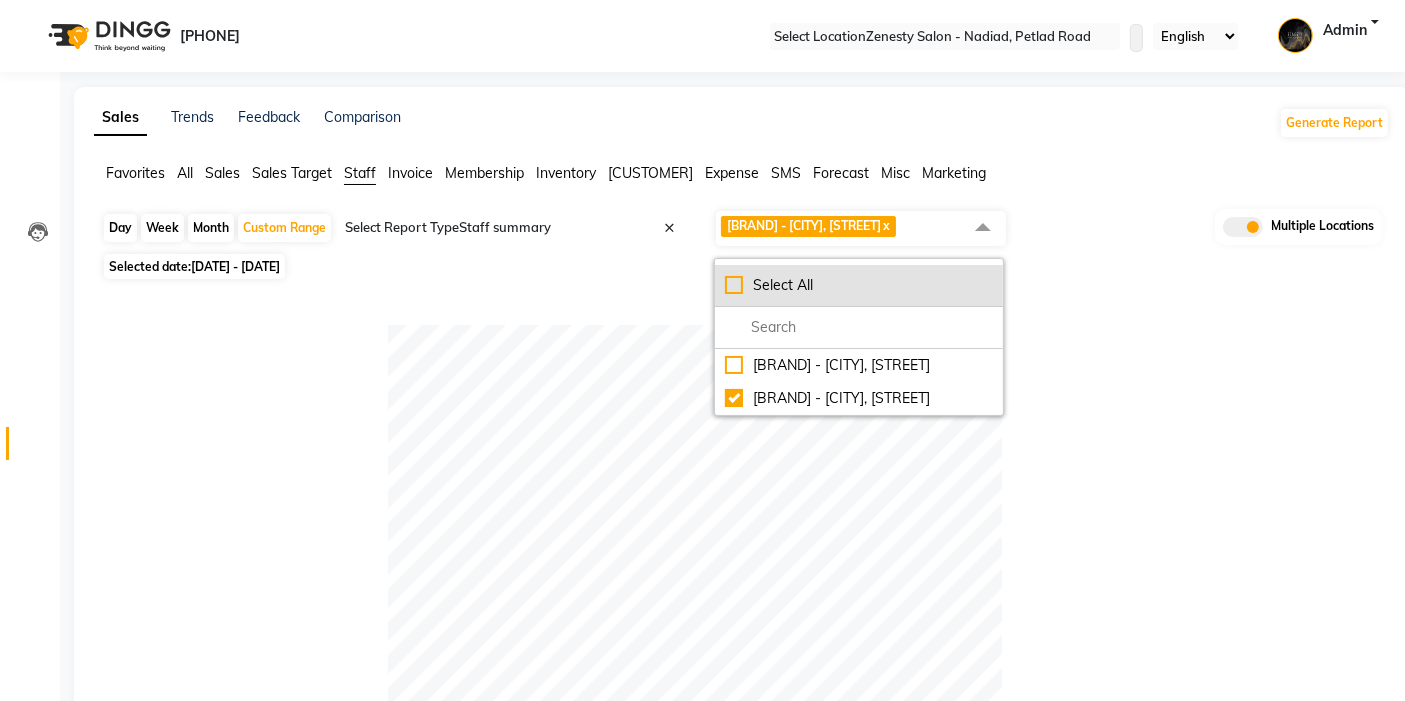 click on "Select All" at bounding box center (859, 286) 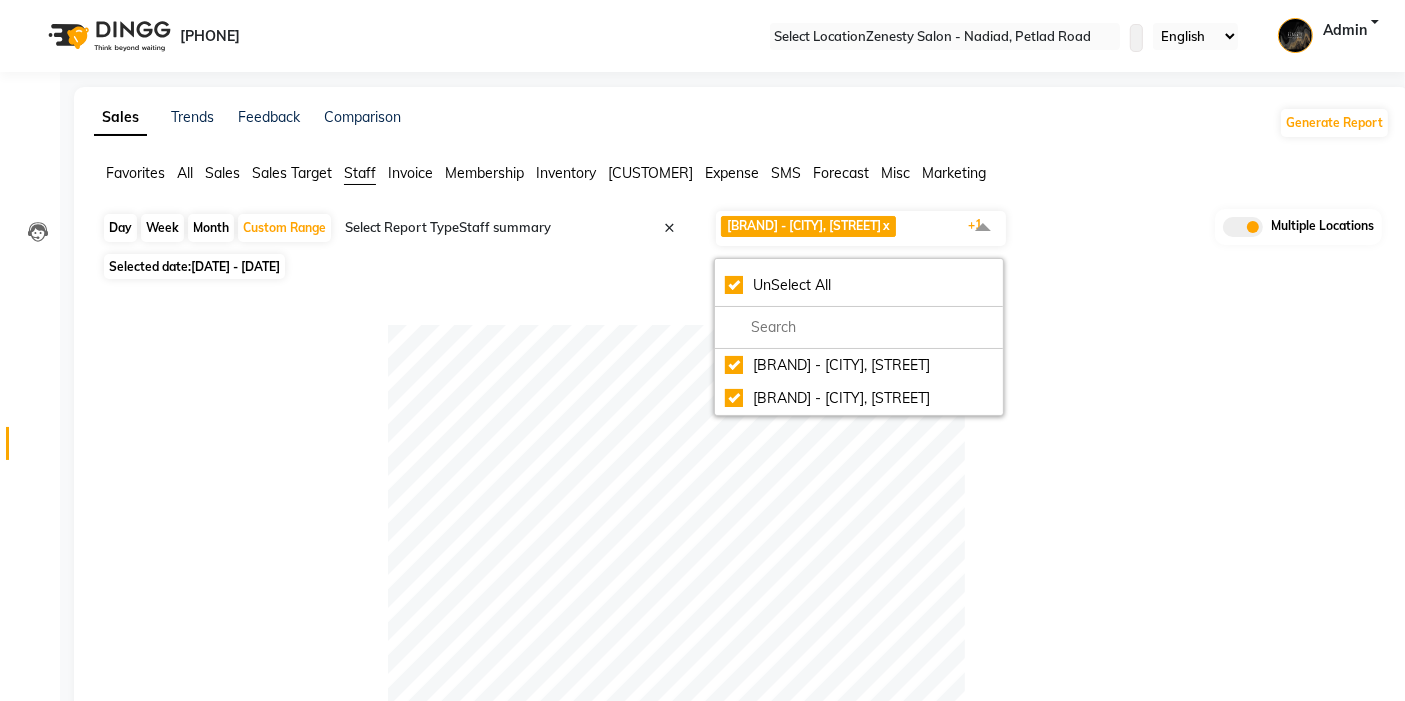 click at bounding box center [738, 613] 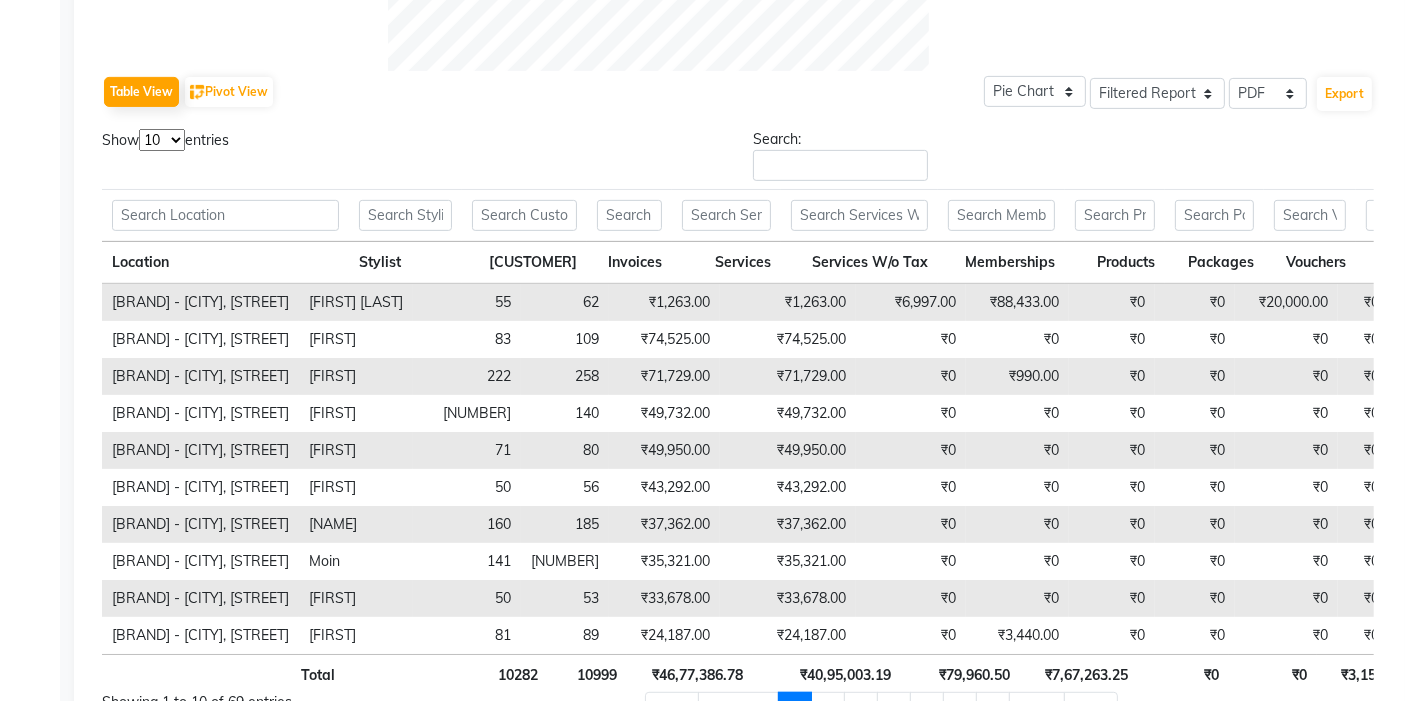 scroll, scrollTop: 914, scrollLeft: 0, axis: vertical 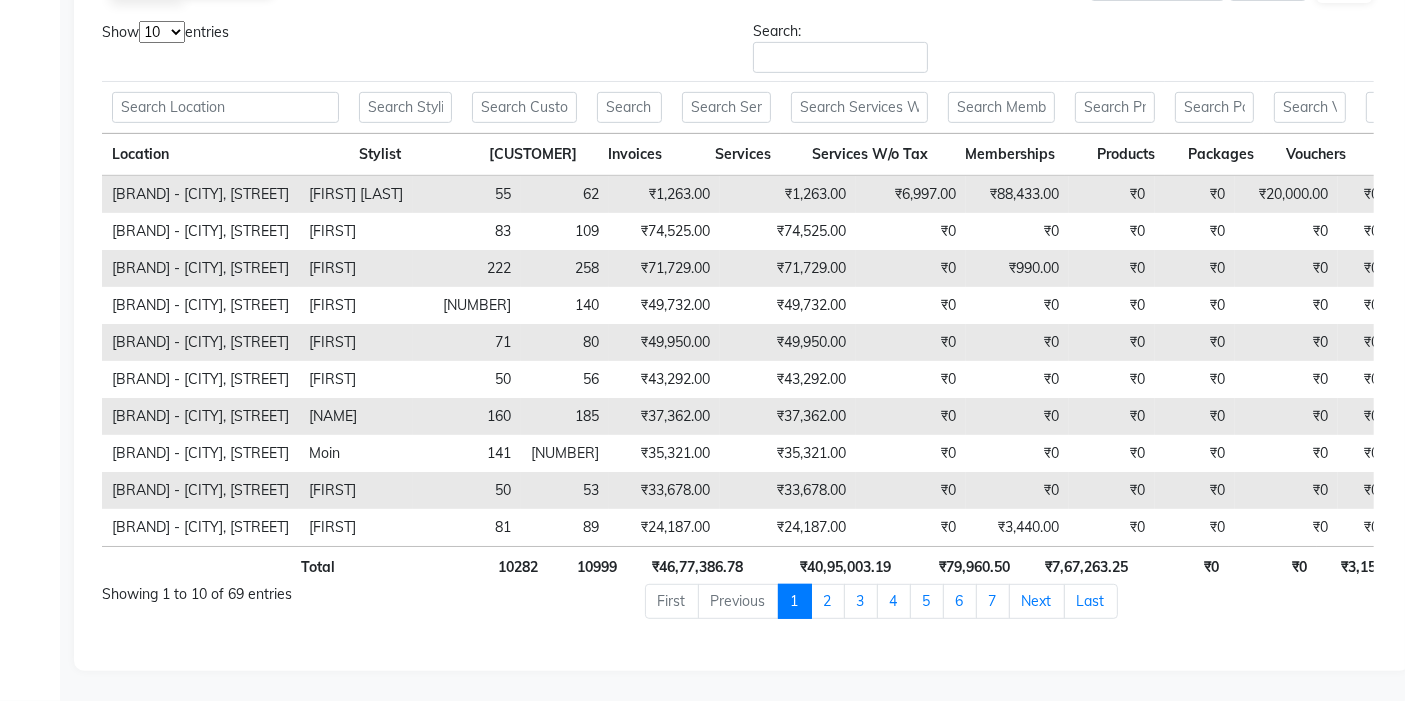 click on "10 25 50 100" at bounding box center (162, 32) 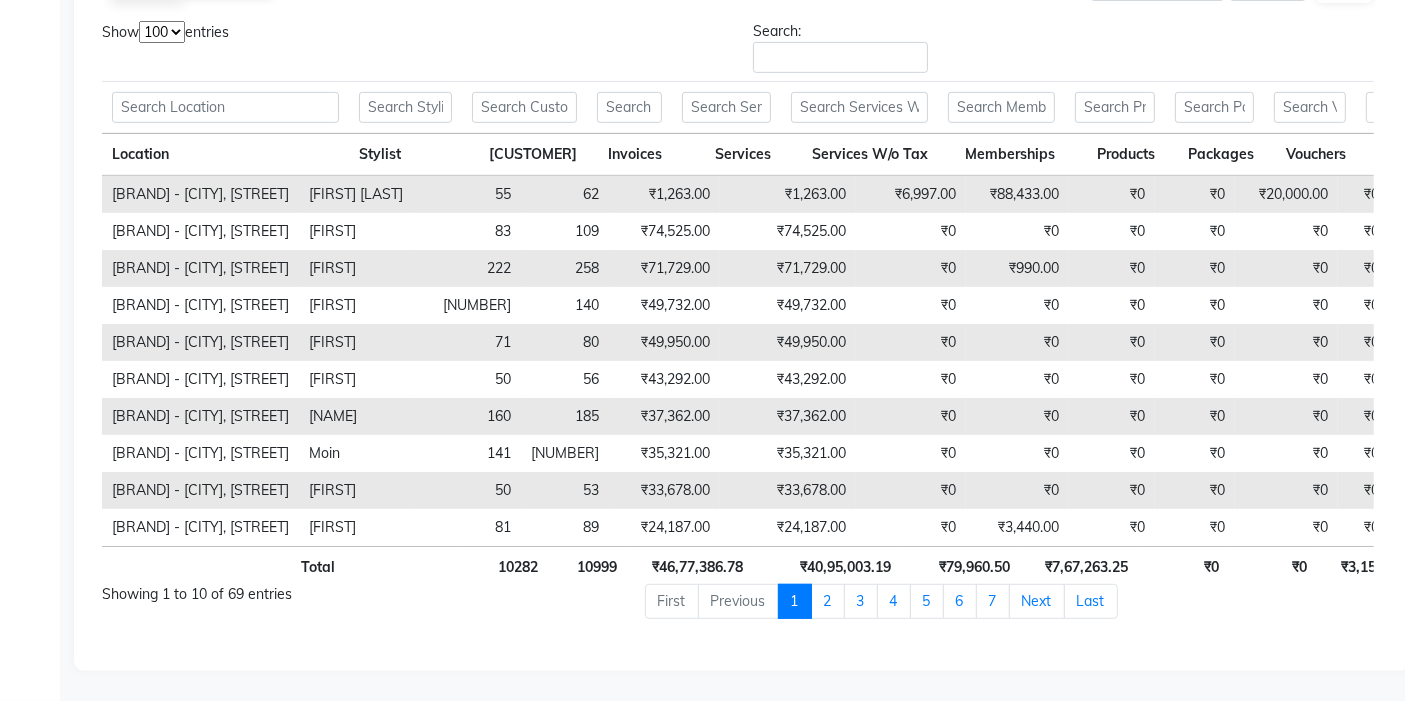 click on "10 25 50 100" at bounding box center [162, 32] 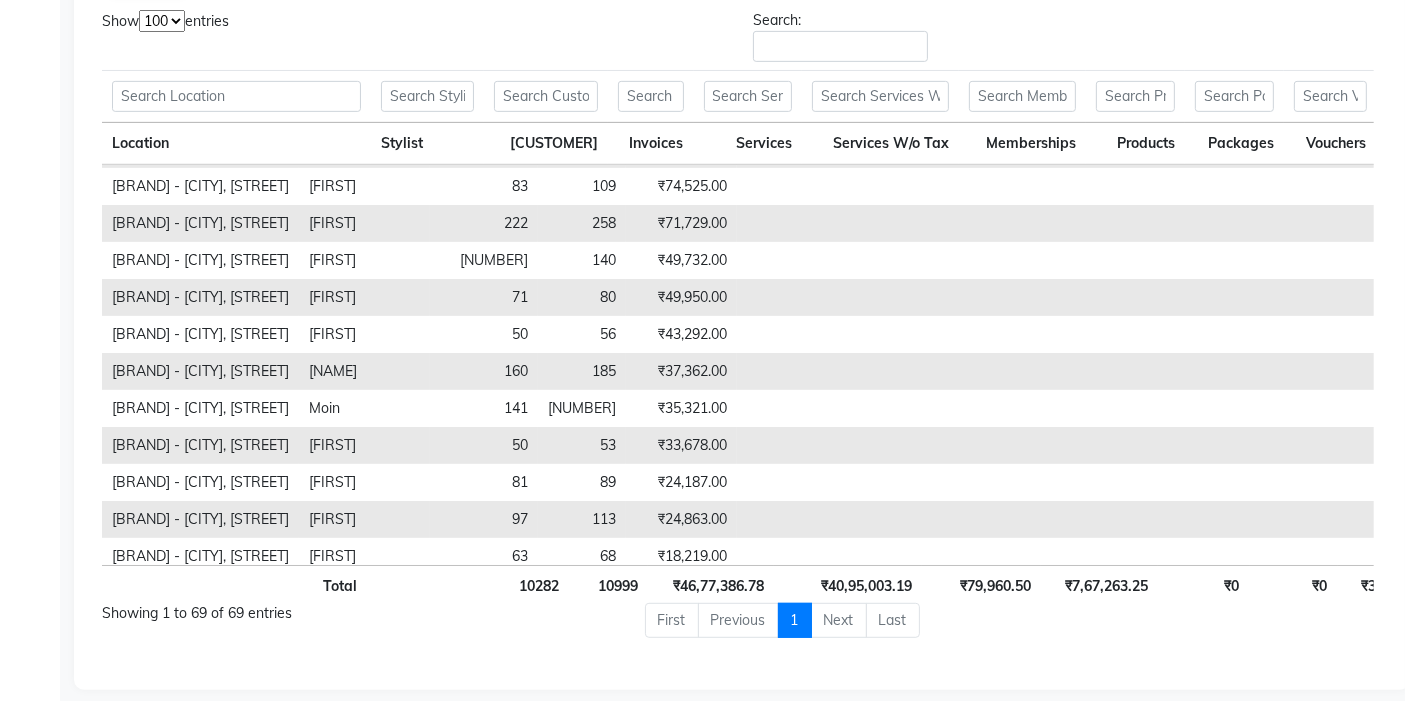scroll, scrollTop: 0, scrollLeft: 0, axis: both 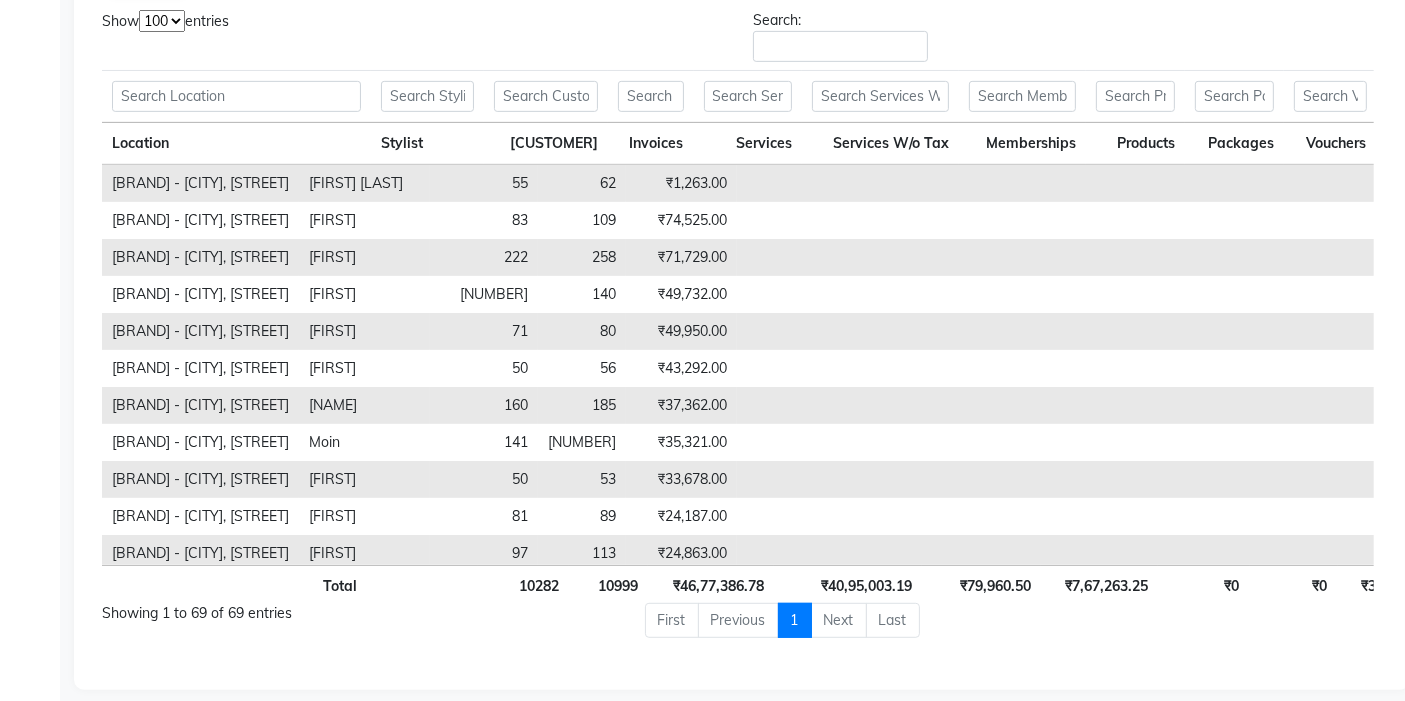 click on "Services" at bounding box center (748, 143) 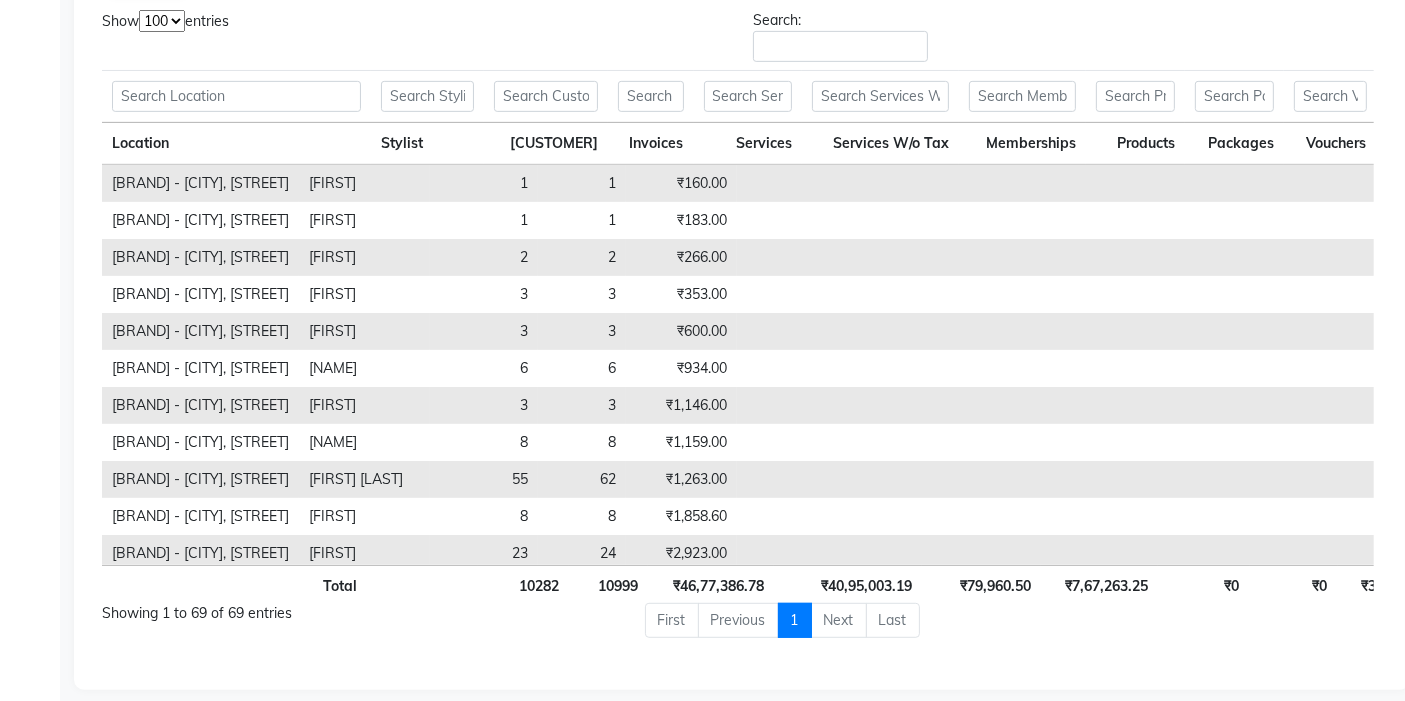 click on "Services" at bounding box center [748, 143] 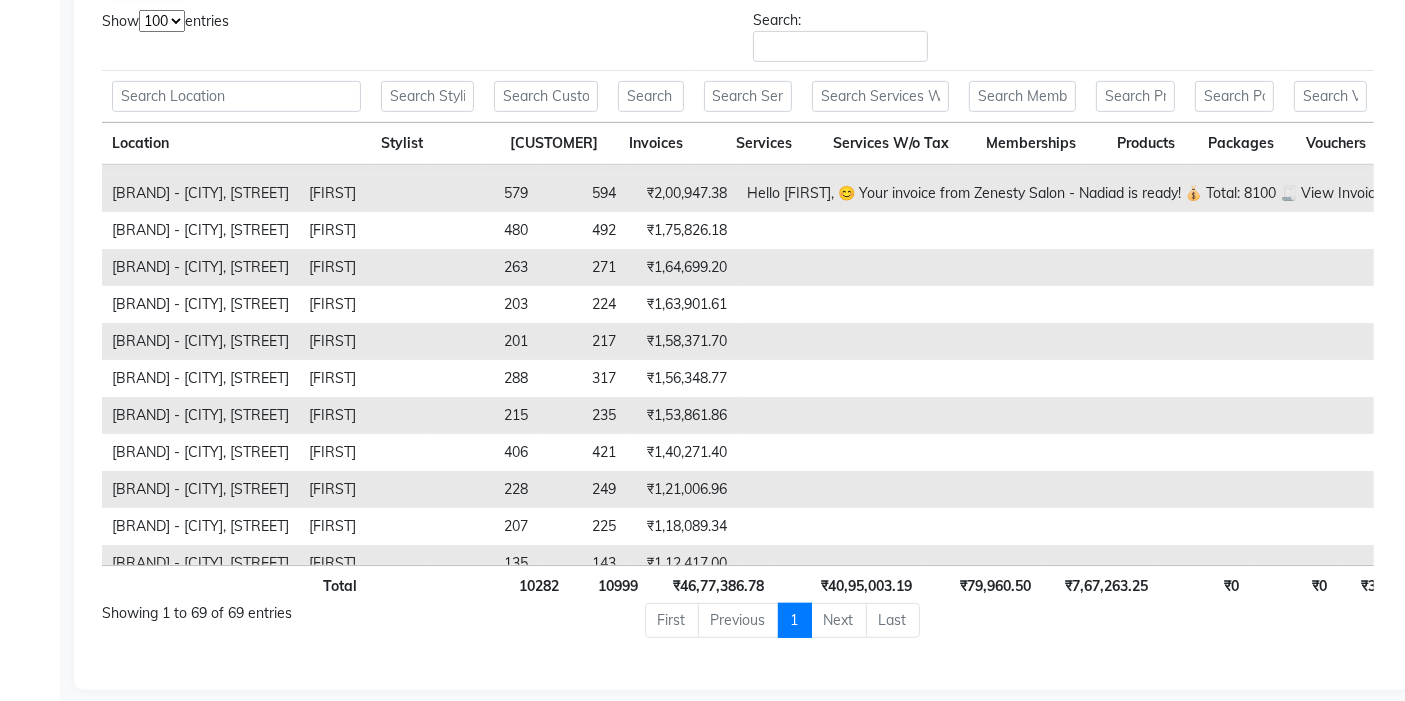 scroll, scrollTop: 0, scrollLeft: 0, axis: both 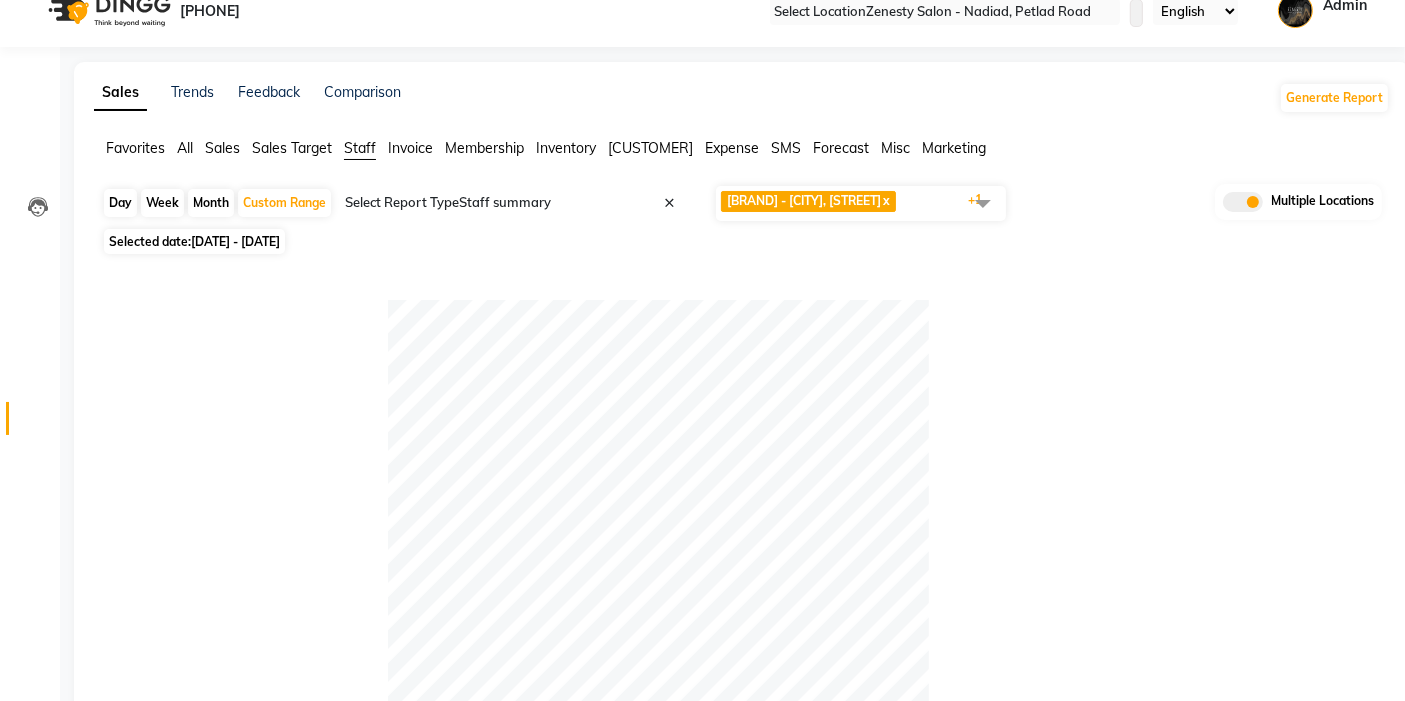 click on "Month" at bounding box center [211, 203] 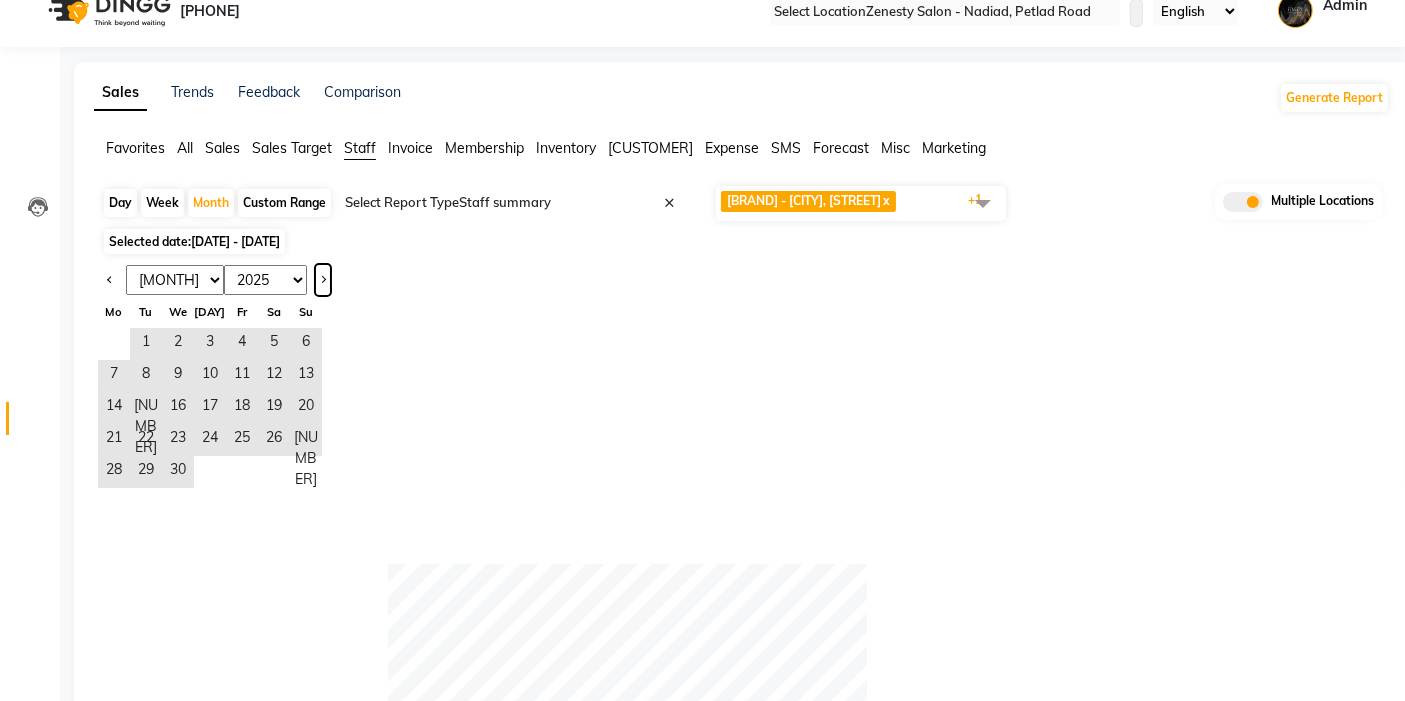 click at bounding box center [323, 280] 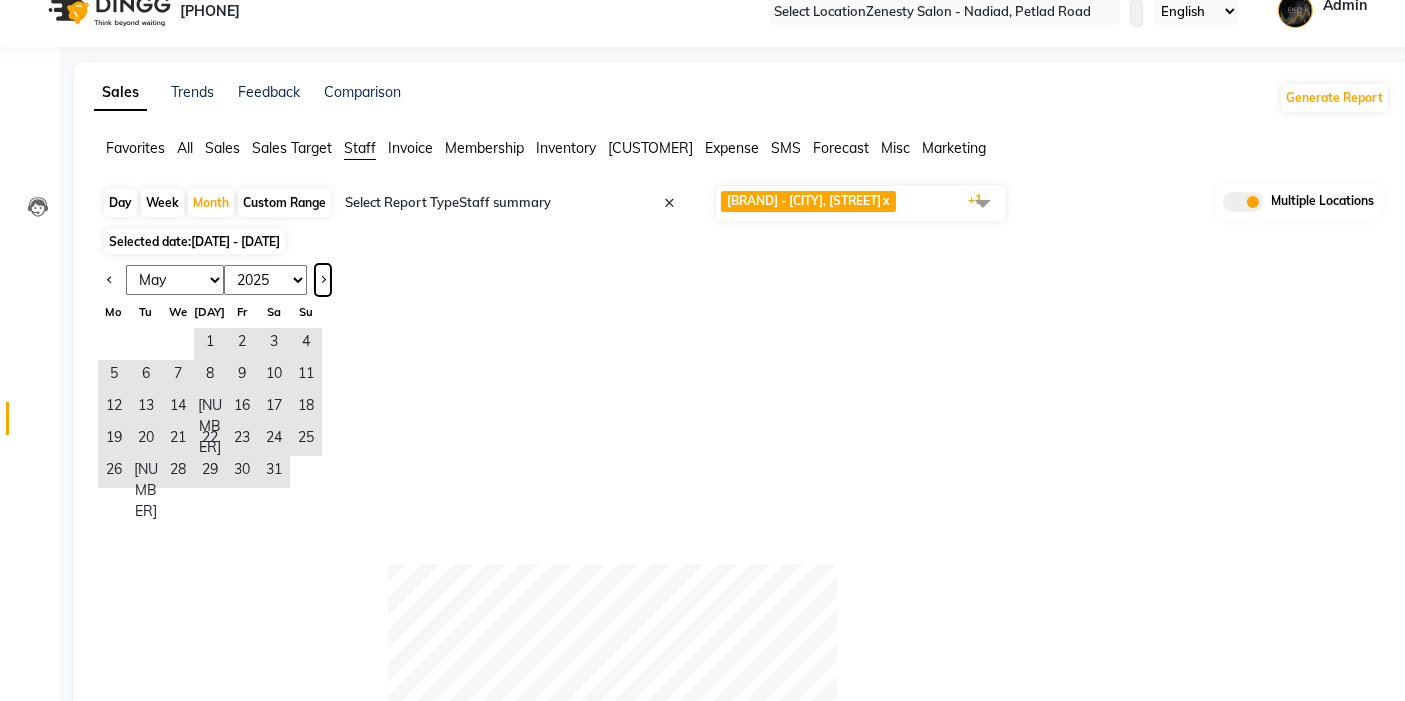 click at bounding box center [323, 280] 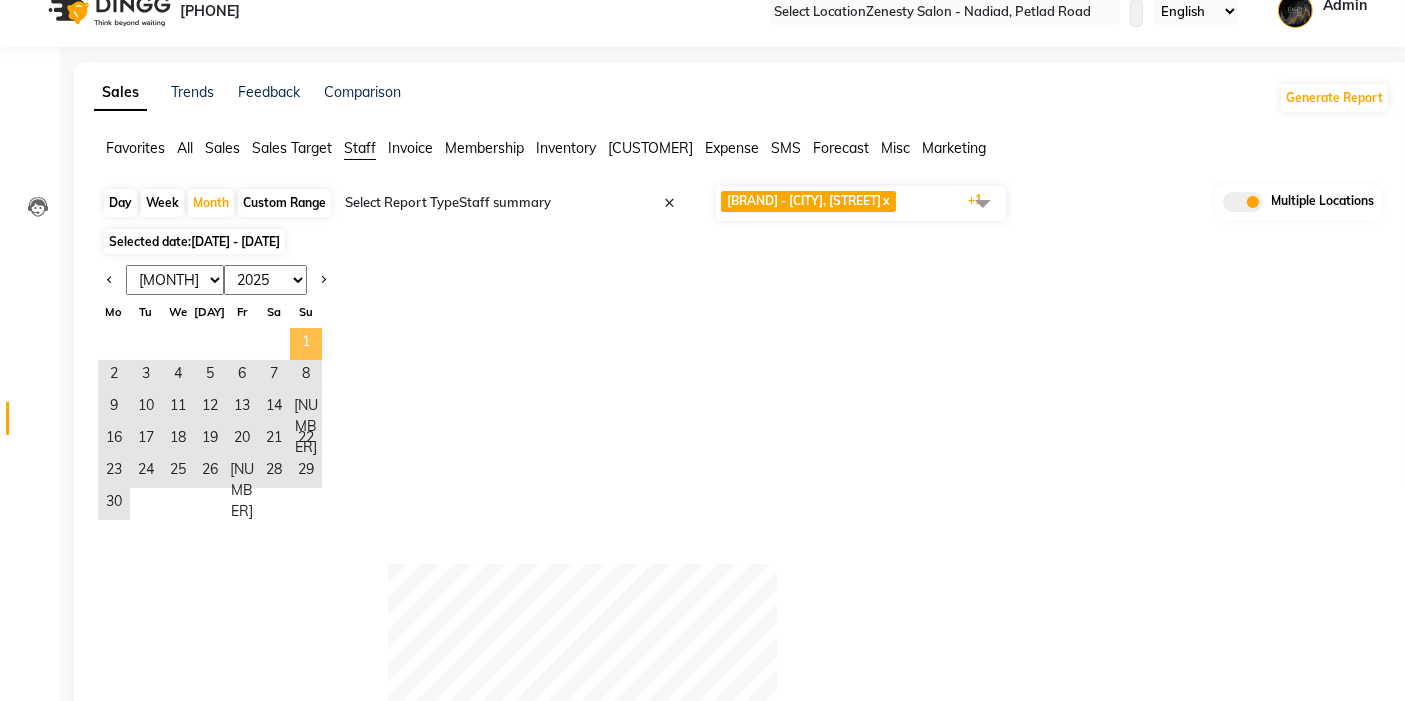 click on "1" at bounding box center (306, 344) 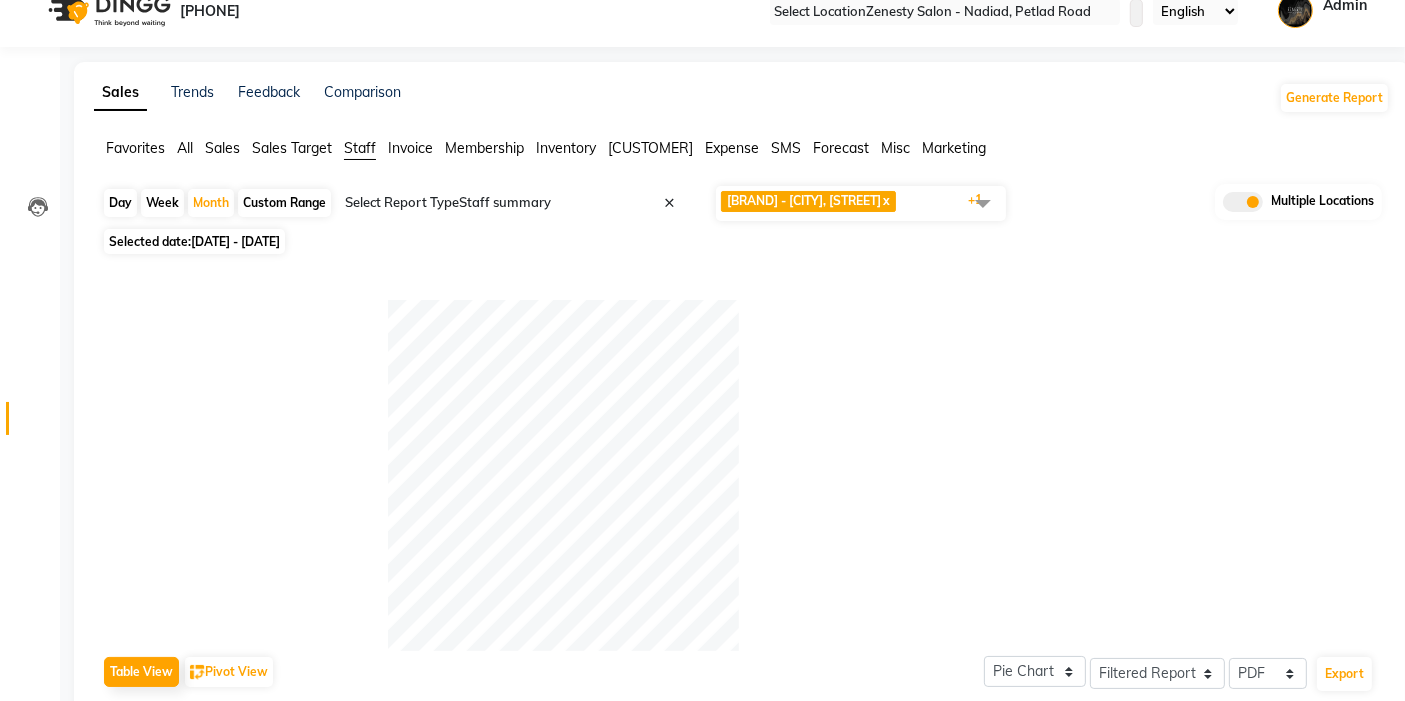 click on "Export
Tips
₹71,606.83
₹2,640.00
188
₹63,849.31
₹15,113.00
₹19,990.00
Average
₹2,51,309.60
[PHONE]
Comp 2
₹90,582.00
₹703.52
Date
68
₹10,006.00
₹1,76,421.00
239
₹1,18,299.00
₹1,97,985.00
₹71,735.00
₹70,694.00
₹1,48,731.86
₹20,000.00
₹76,921.64
Hi  [FIRST]
Unfortunately, we need to cancel your appointment on  Zenesty Salon - Nadiad
So sorry for the inconvenience.                                                                       🙏 Let us know when you'd like to rebook! – Zenesty Salons 💇‍♀️" at bounding box center (738, 799) 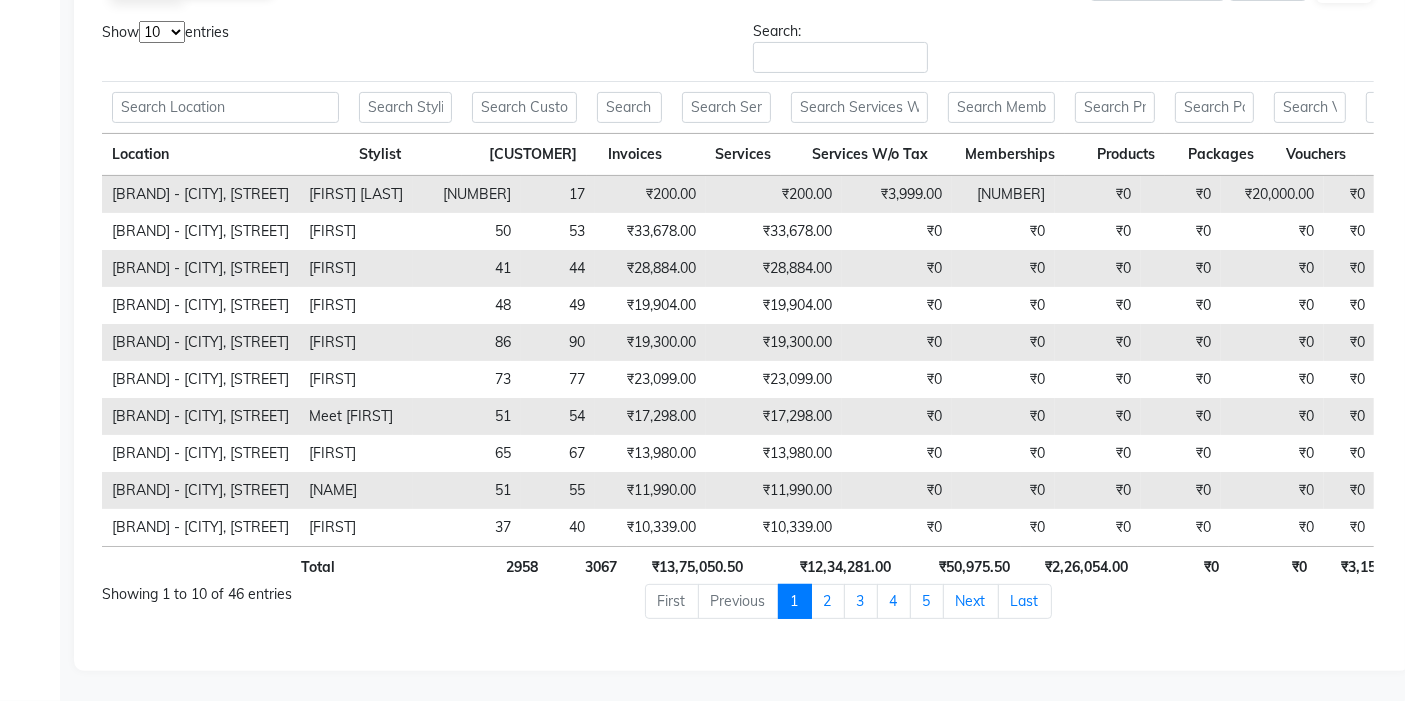 click on "10 25 50 100" at bounding box center (162, 32) 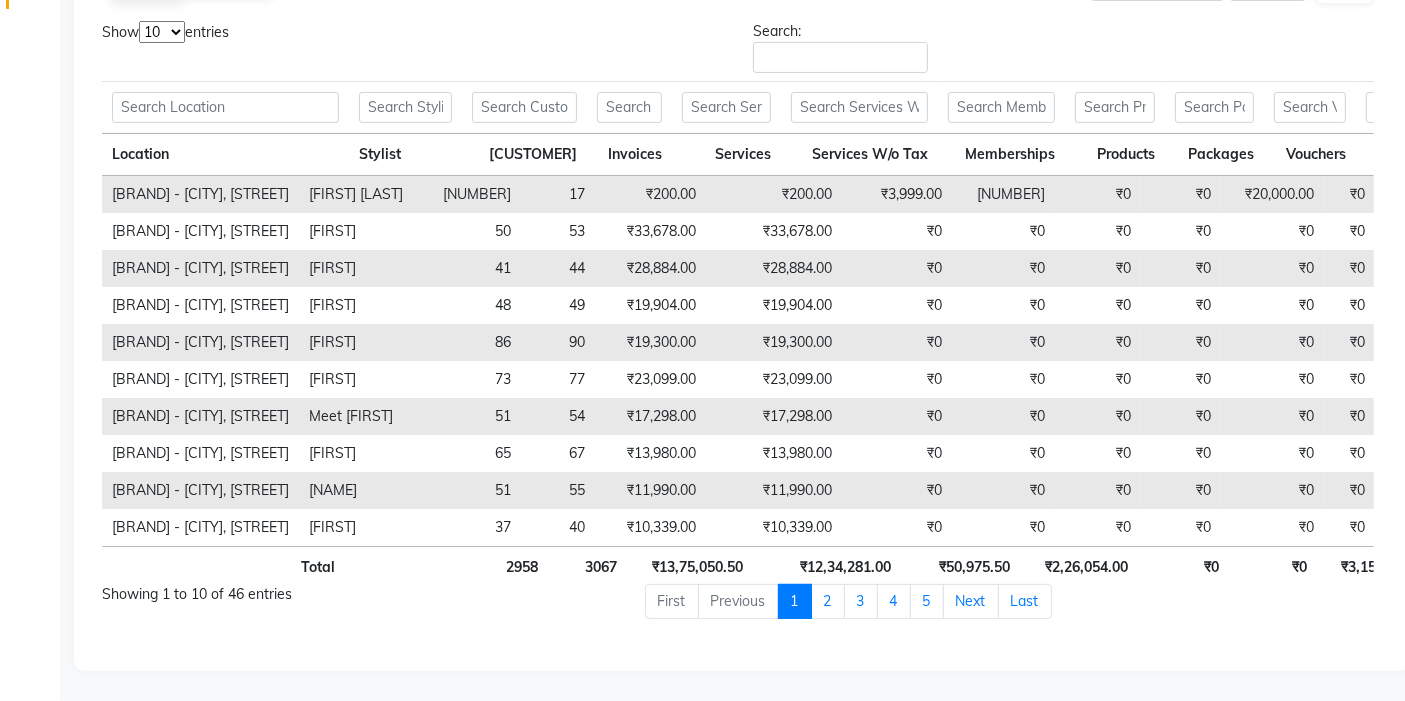 select on "100" 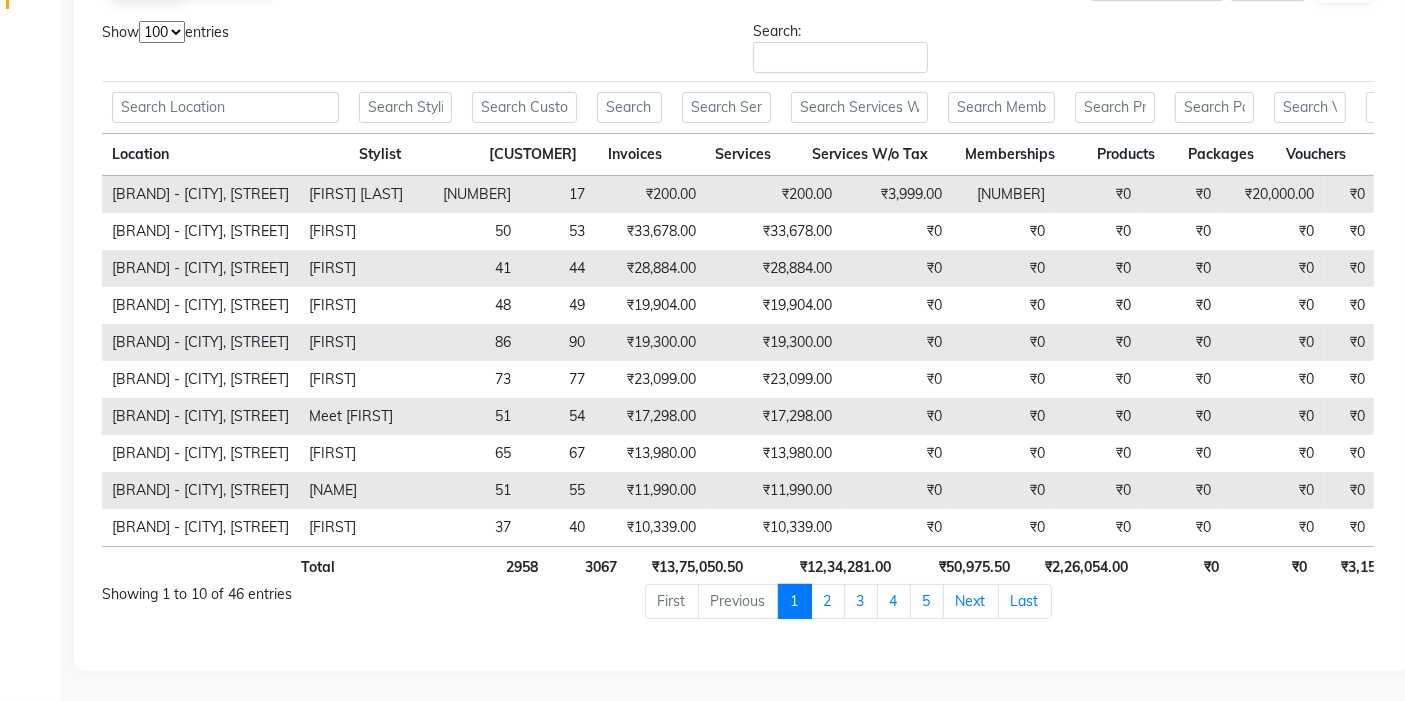 click on "10 25 50 100" at bounding box center [162, 32] 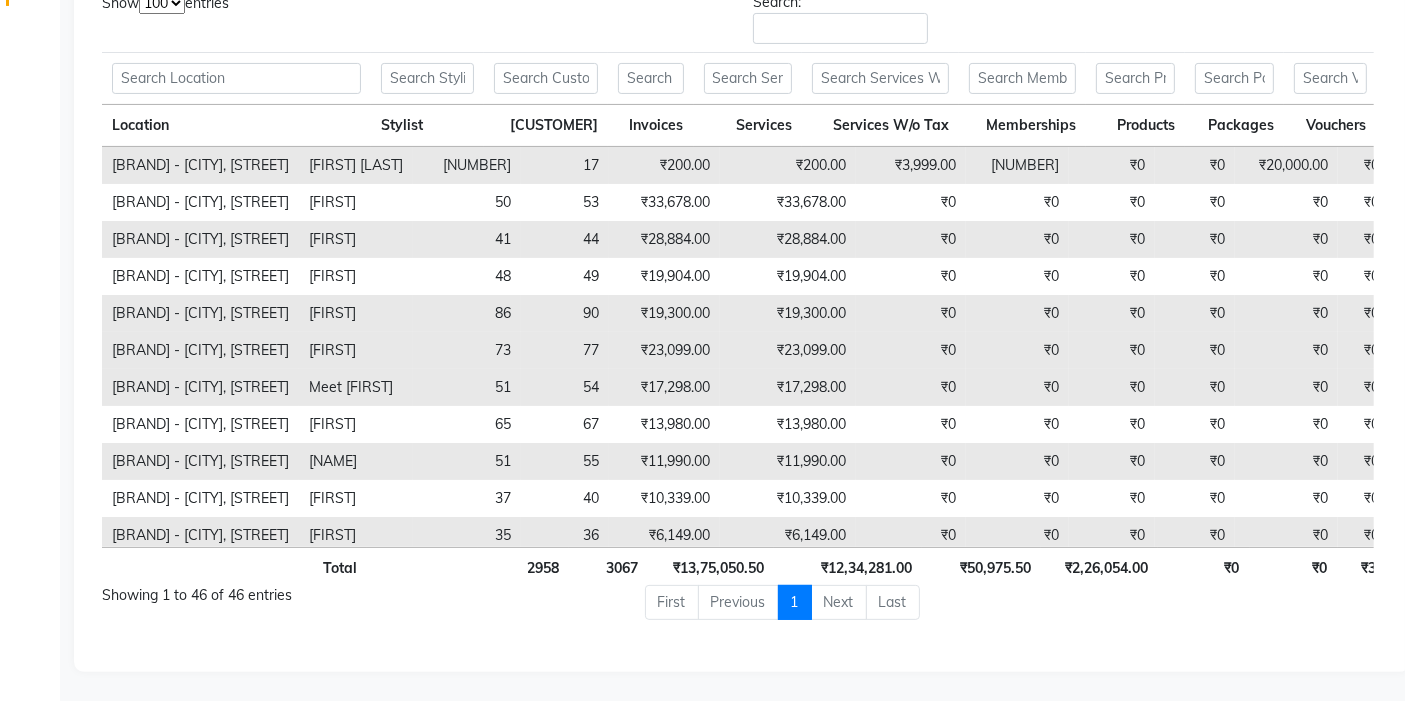 scroll, scrollTop: 441, scrollLeft: 0, axis: vertical 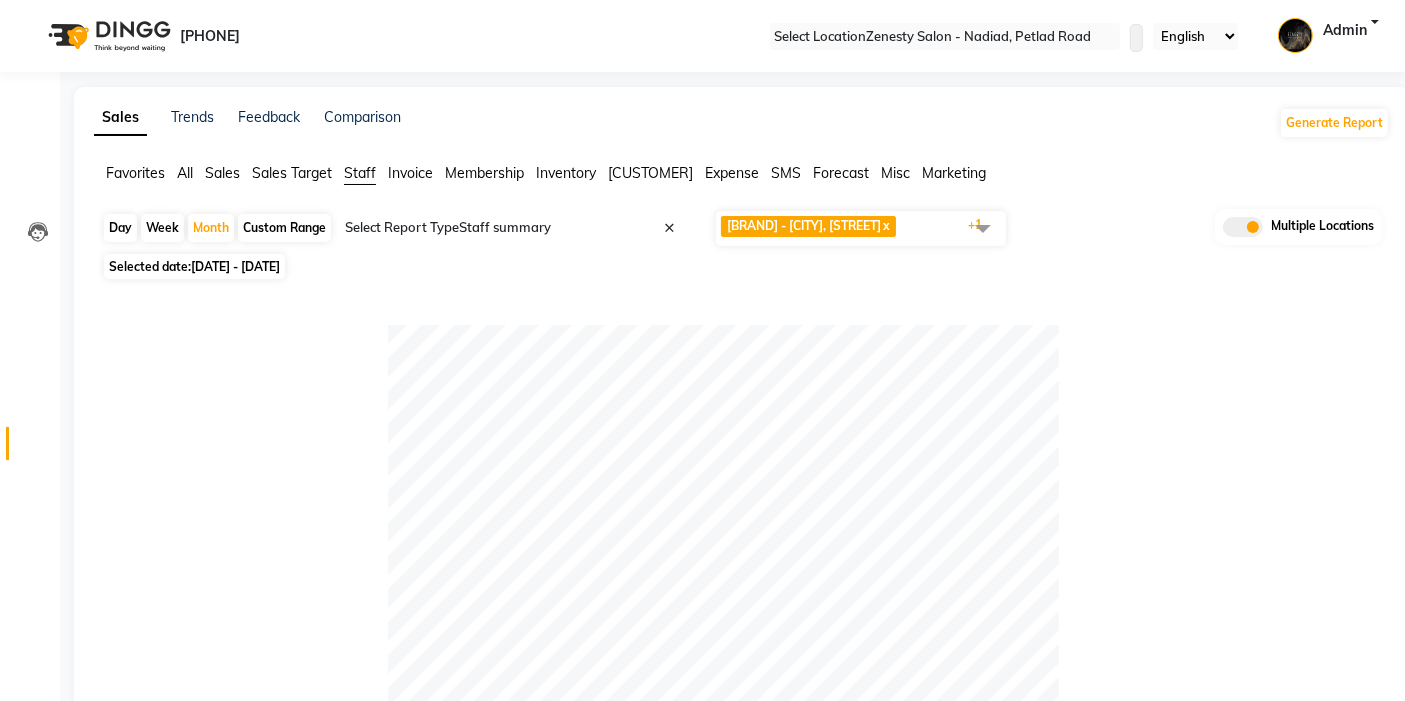 click at bounding box center [983, 228] 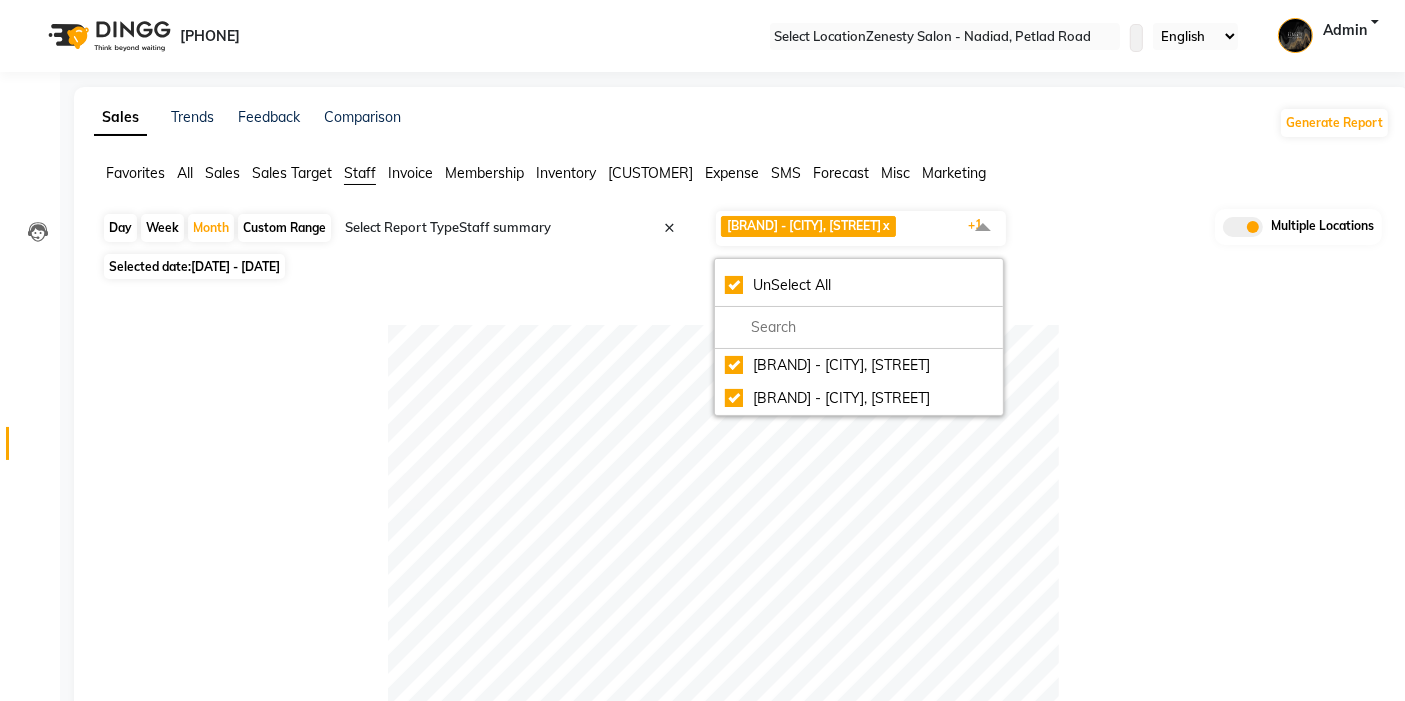 click on "Selected date: [DATE] - [DATE]" at bounding box center [746, 266] 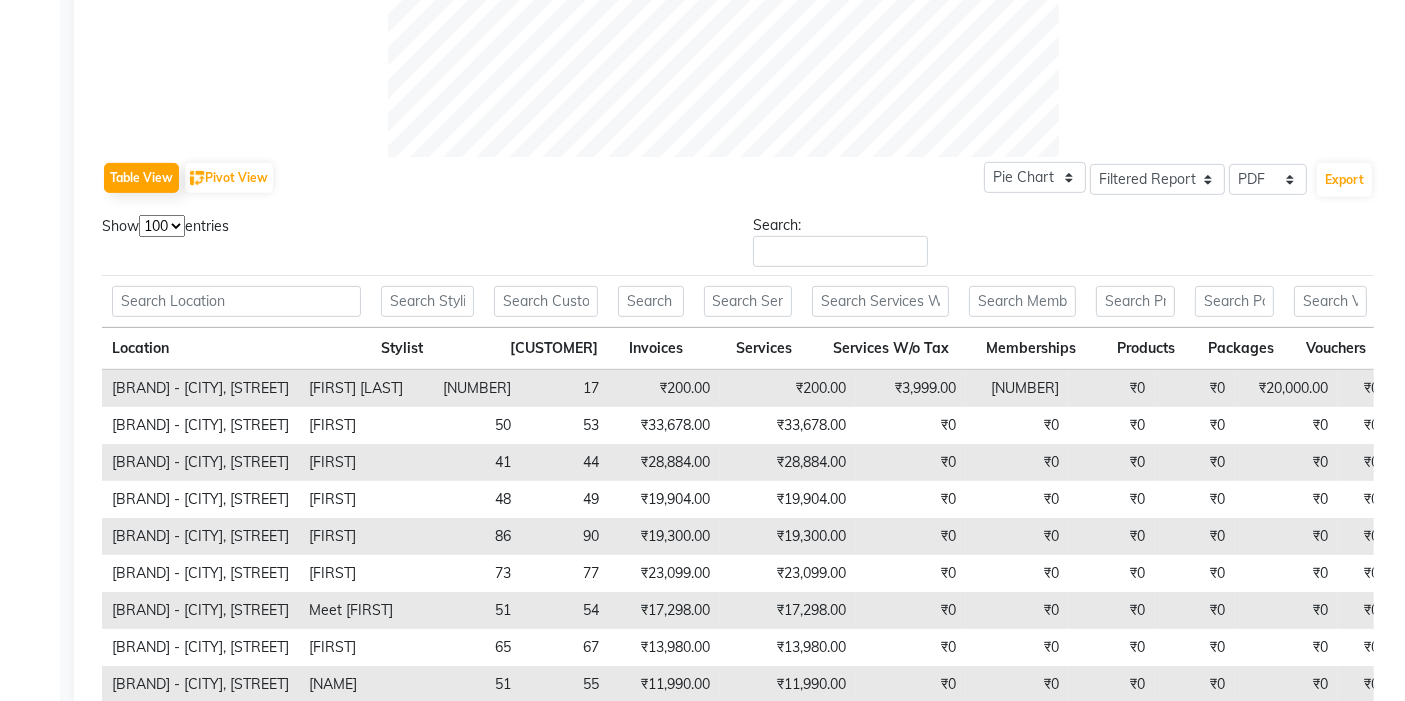 scroll, scrollTop: 835, scrollLeft: 0, axis: vertical 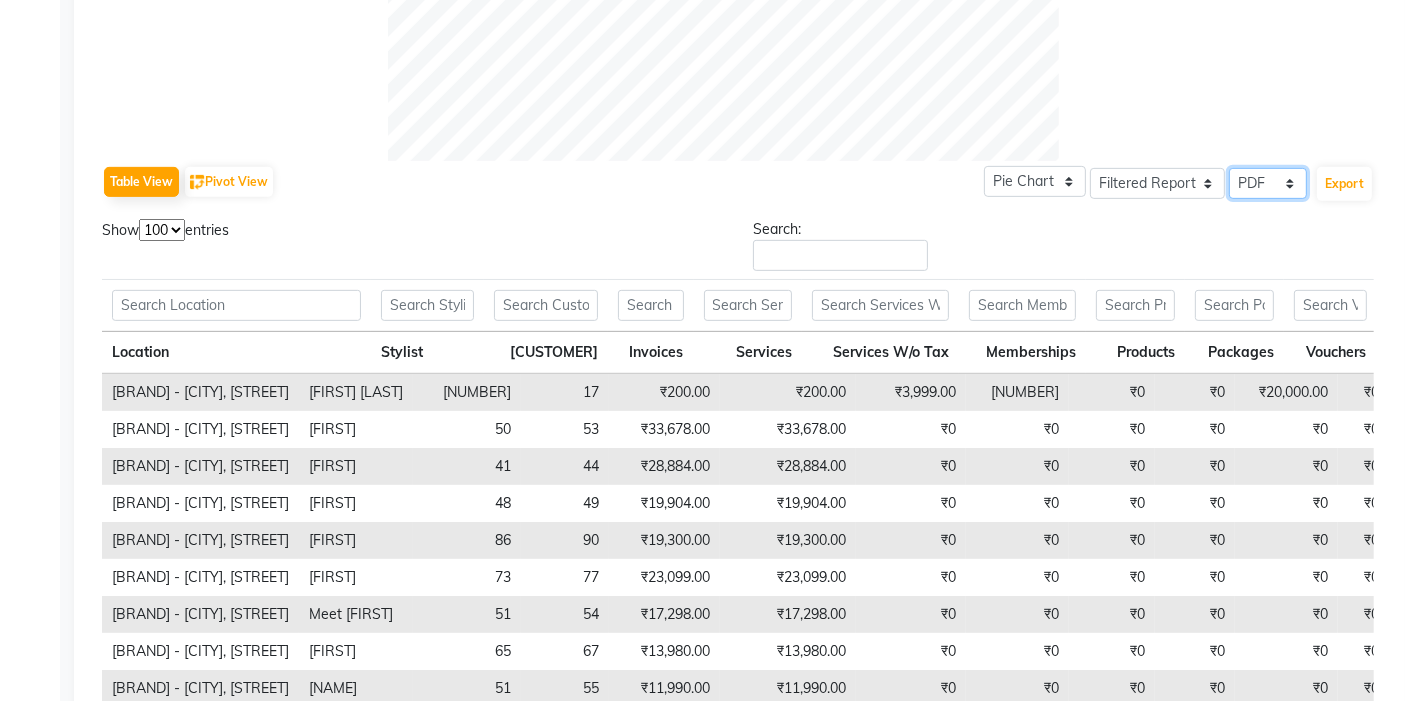 click on "Select CSV PDF" at bounding box center (1157, 183) 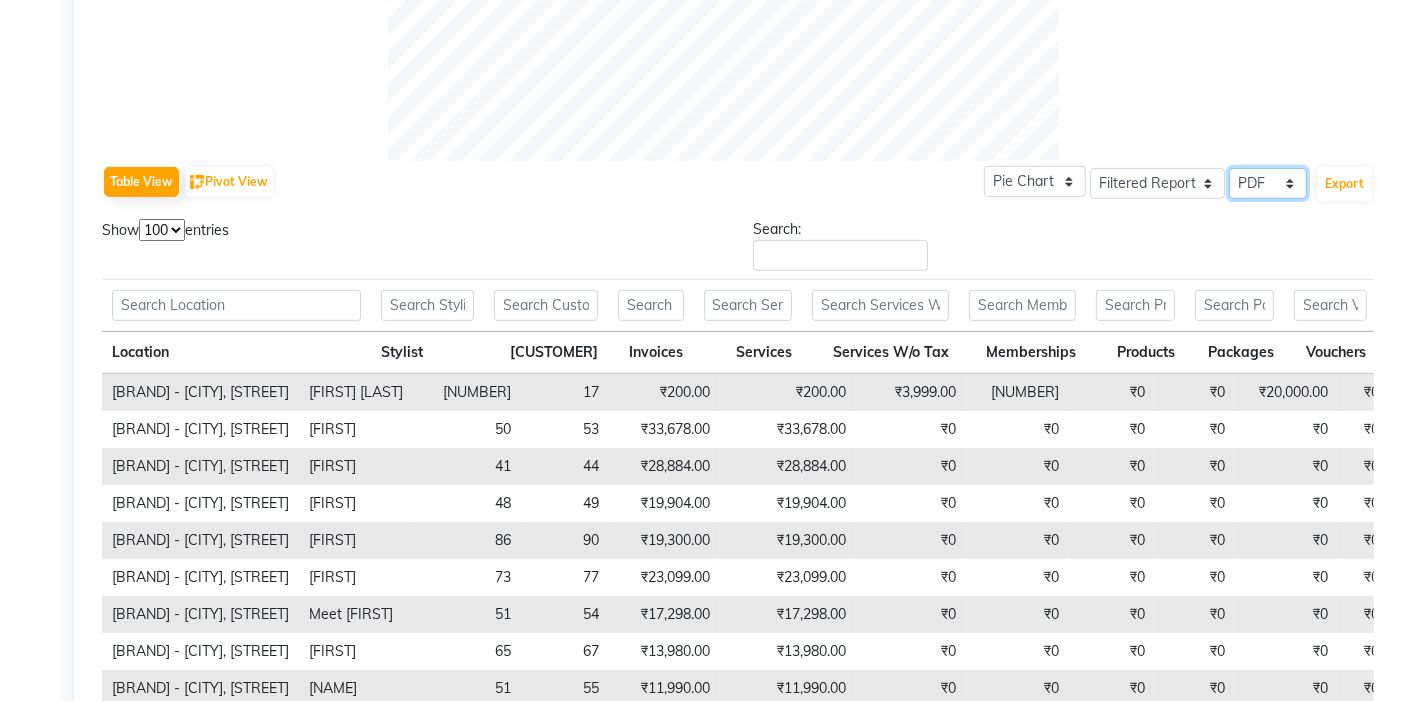 select on "csv" 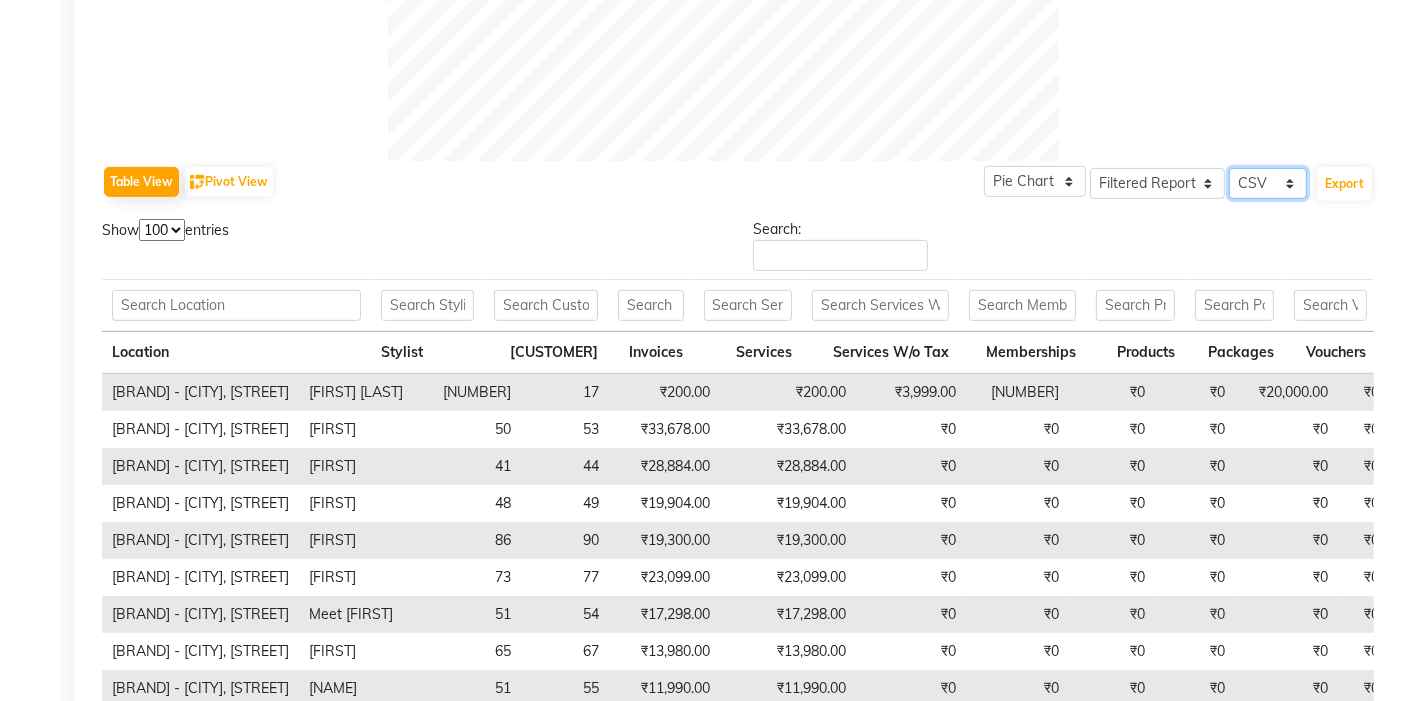 click on "Select CSV PDF" at bounding box center (1157, 183) 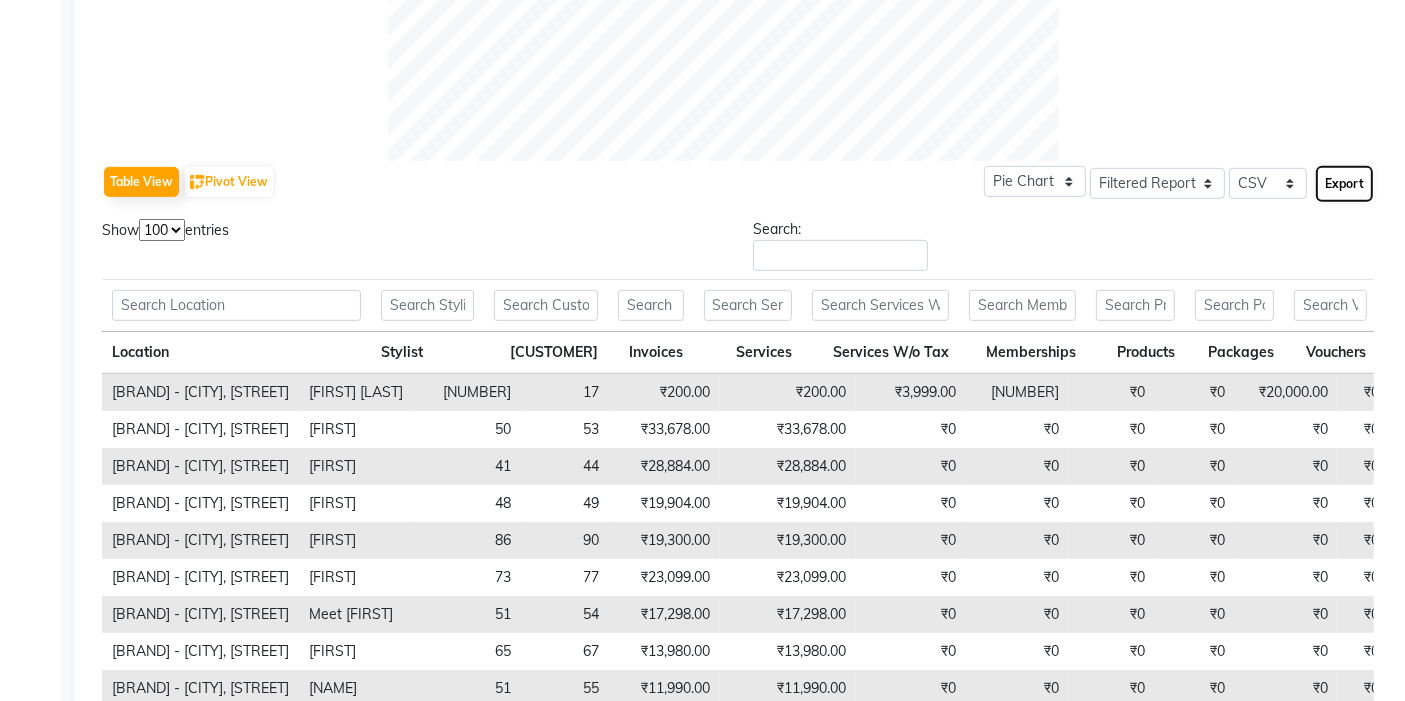 click on "Export" at bounding box center (1344, 184) 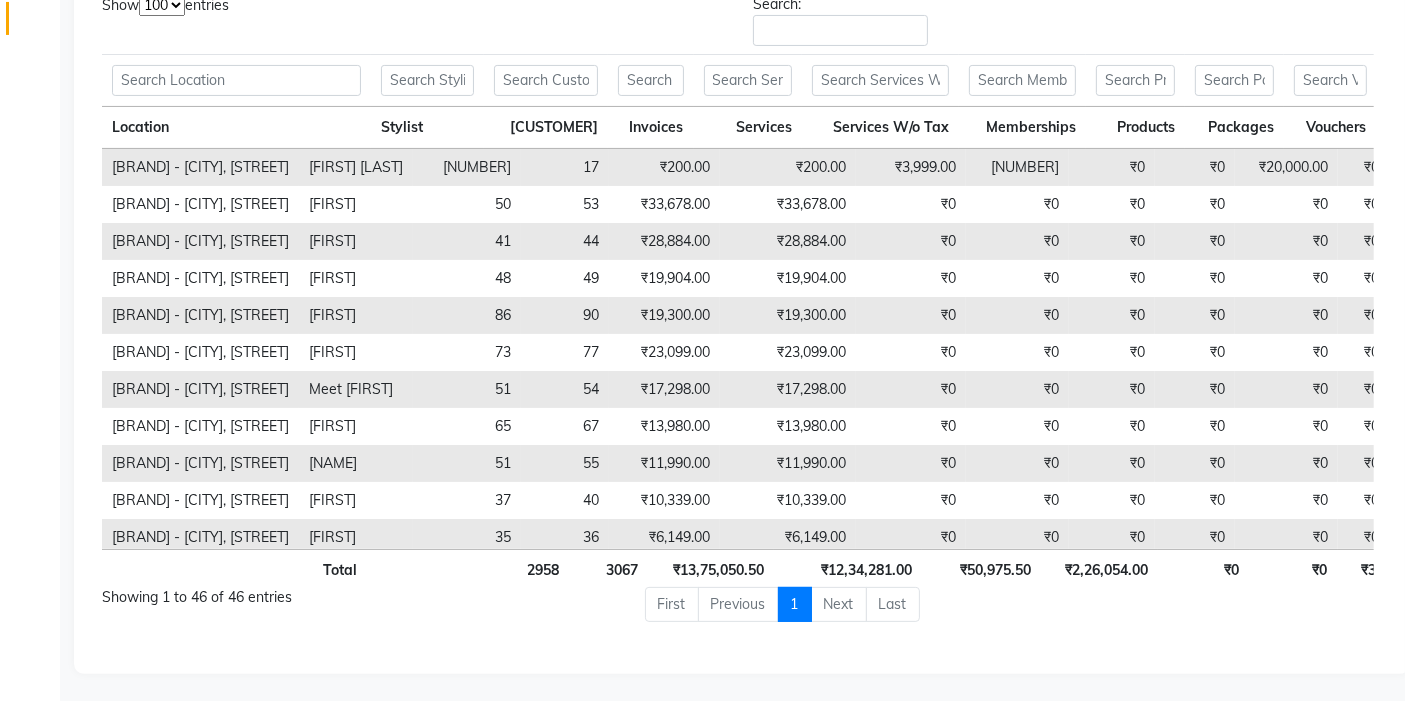 scroll, scrollTop: 420, scrollLeft: 0, axis: vertical 